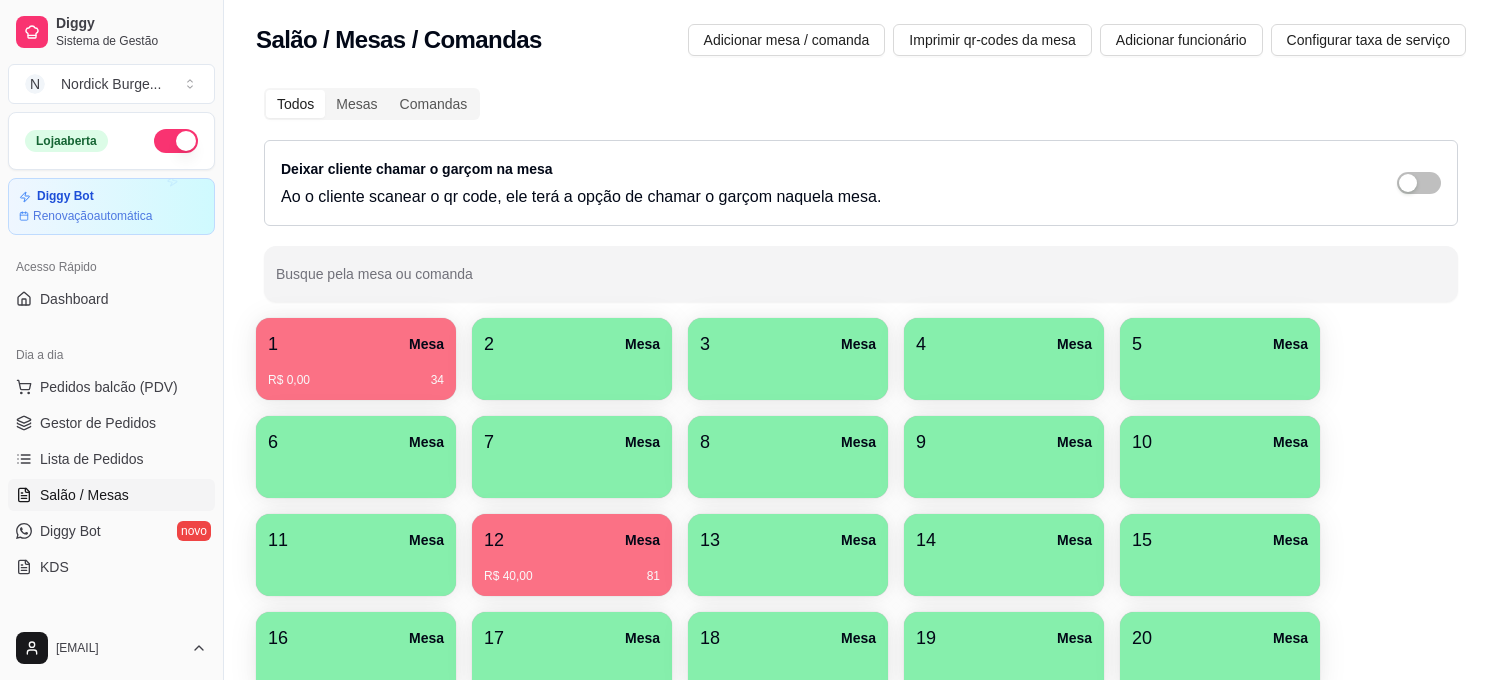 scroll, scrollTop: 0, scrollLeft: 0, axis: both 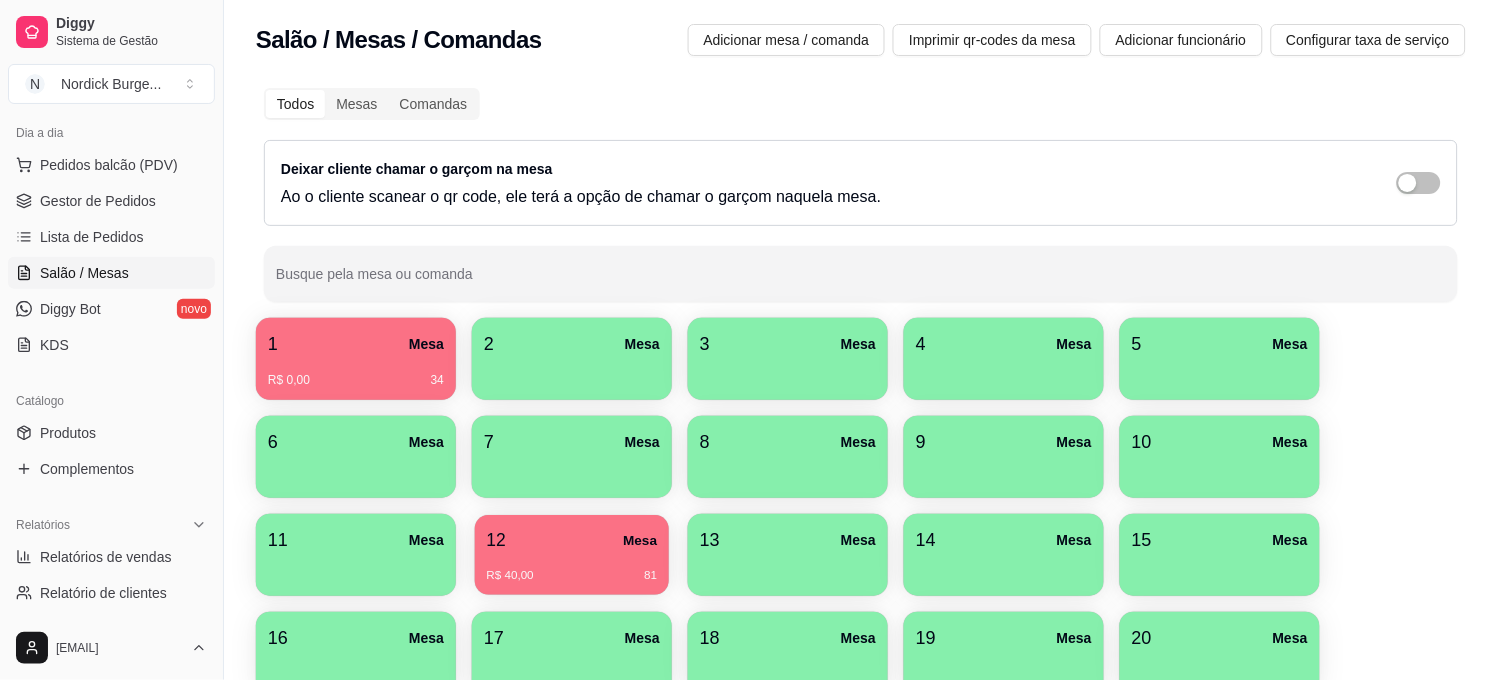 click on "R$ 40,00 81" at bounding box center [572, 576] 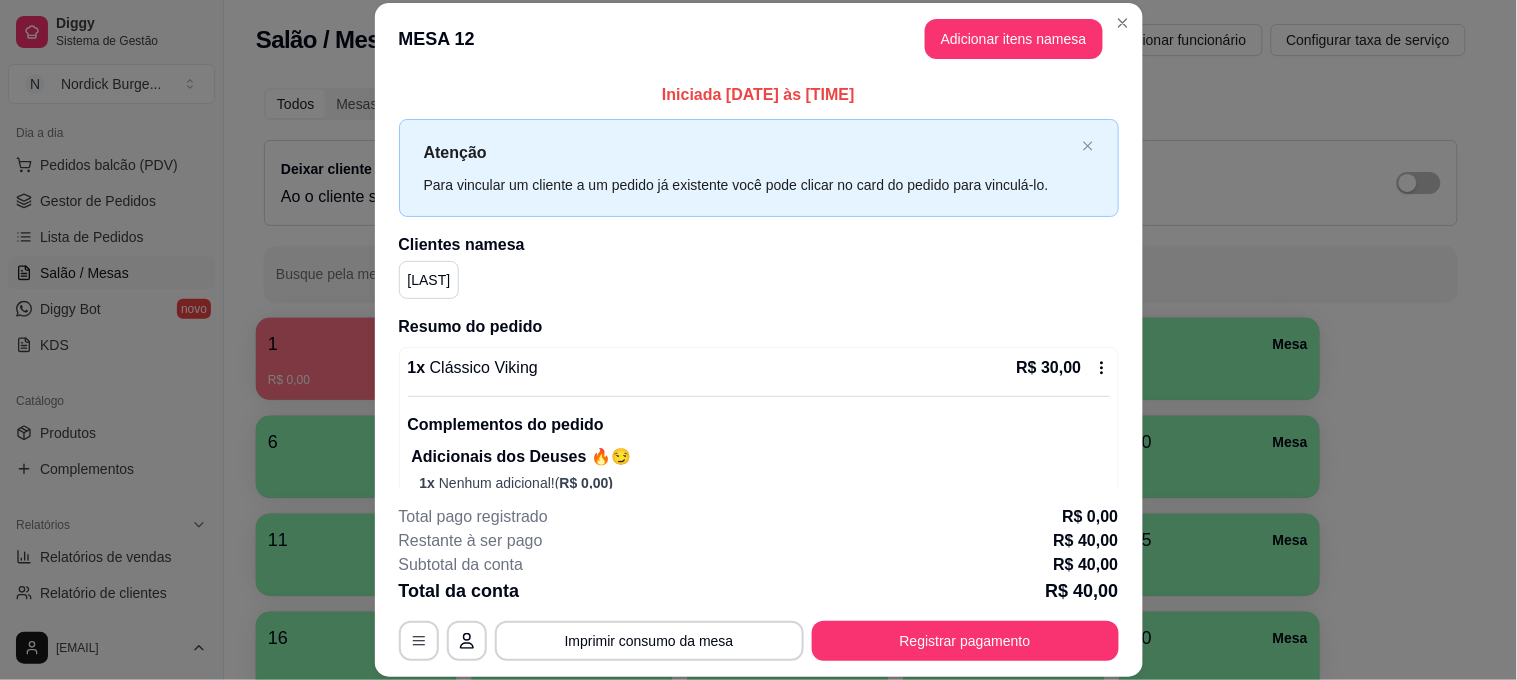 scroll, scrollTop: 131, scrollLeft: 0, axis: vertical 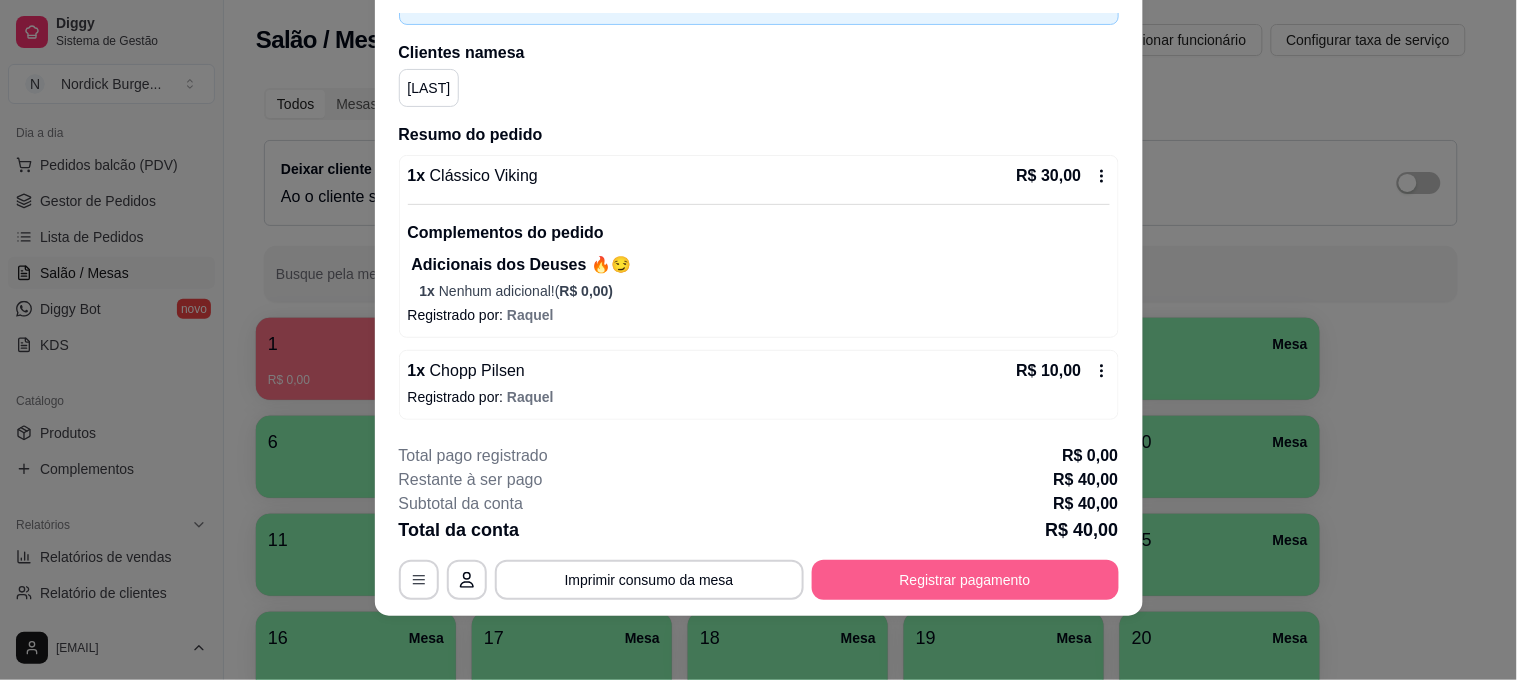 click on "Registrar pagamento" at bounding box center [965, 580] 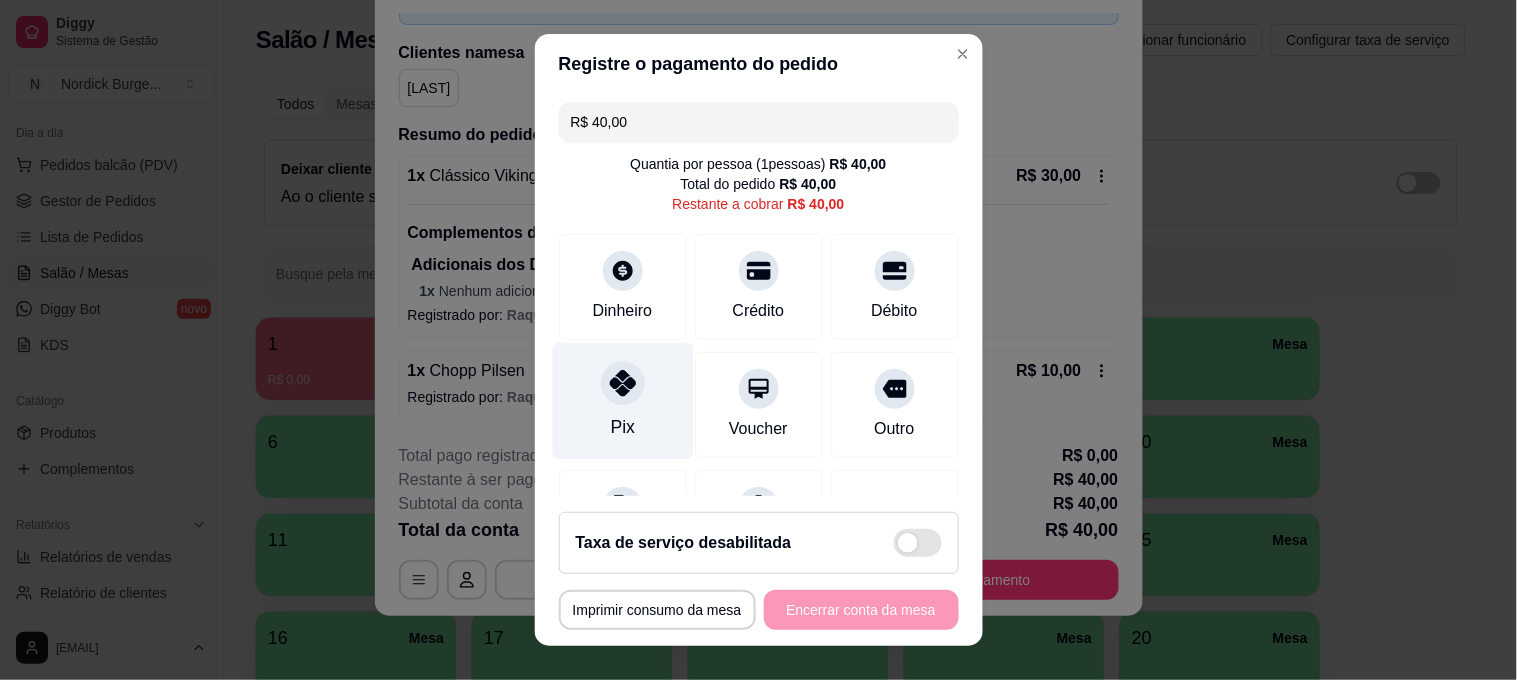 click 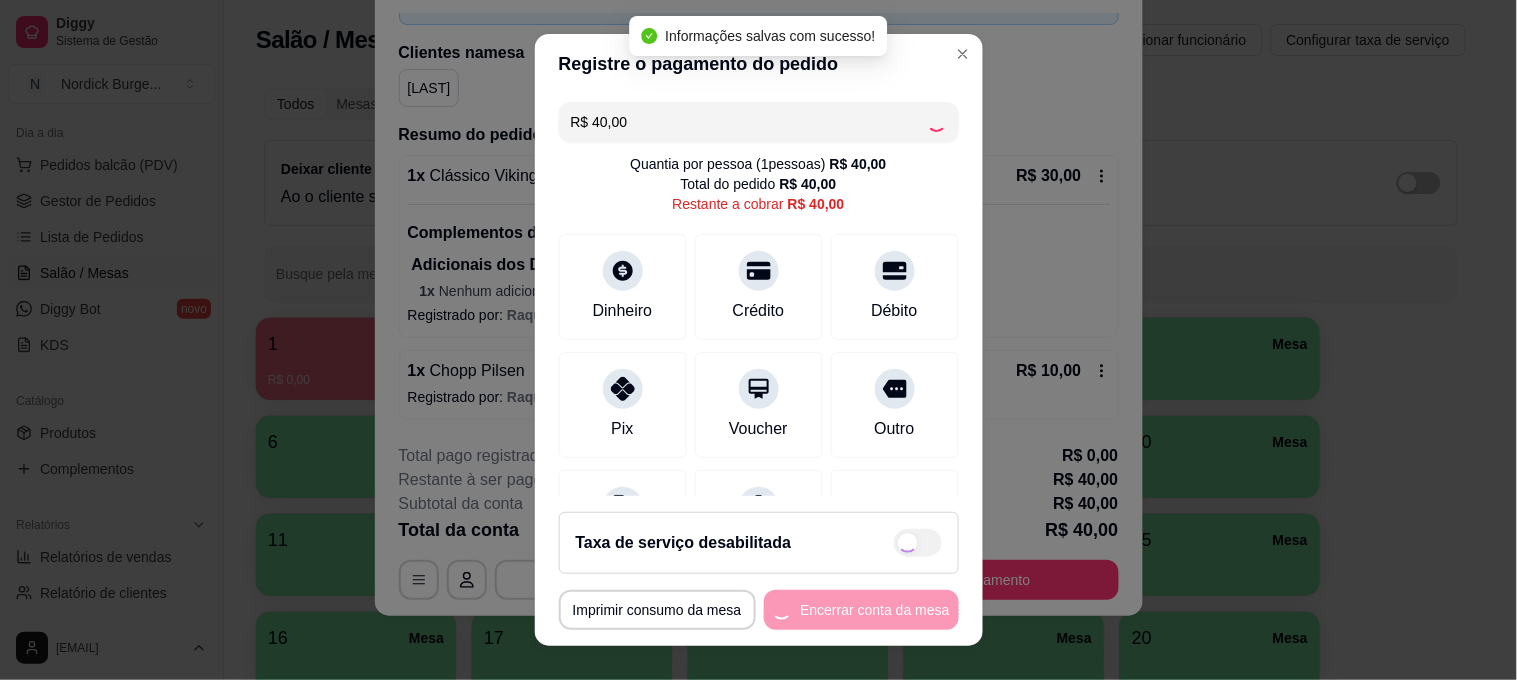 type on "R$ 0,00" 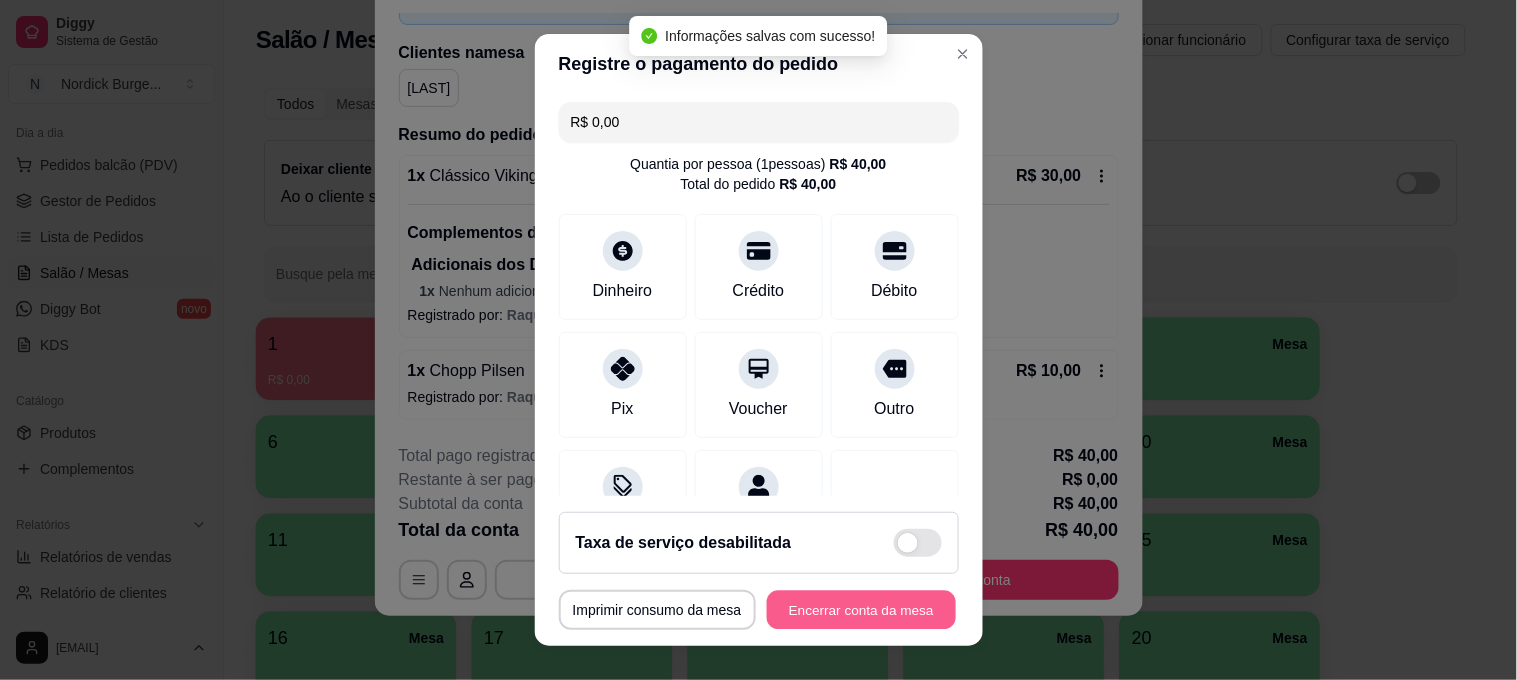 click on "Encerrar conta da mesa" at bounding box center (861, 610) 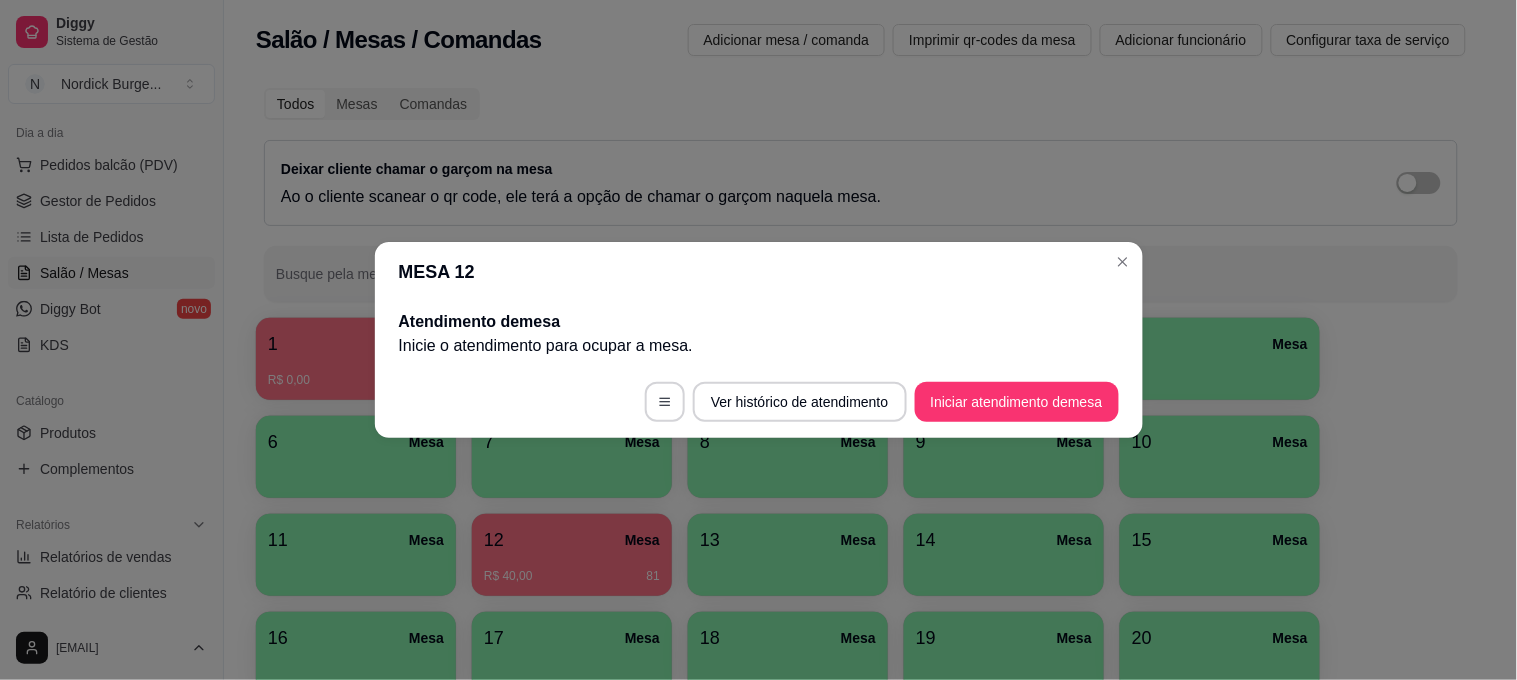 scroll, scrollTop: 0, scrollLeft: 0, axis: both 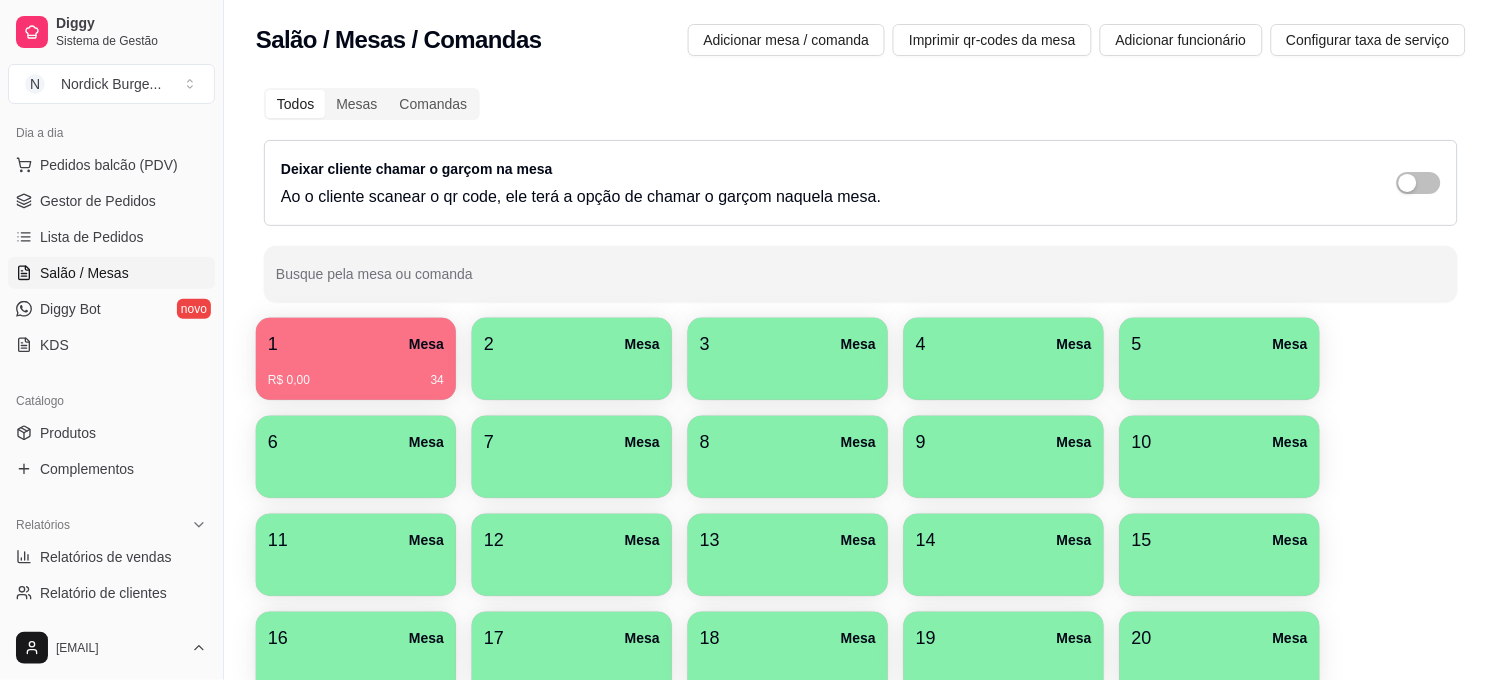 click on "1 Mesa" at bounding box center [356, 344] 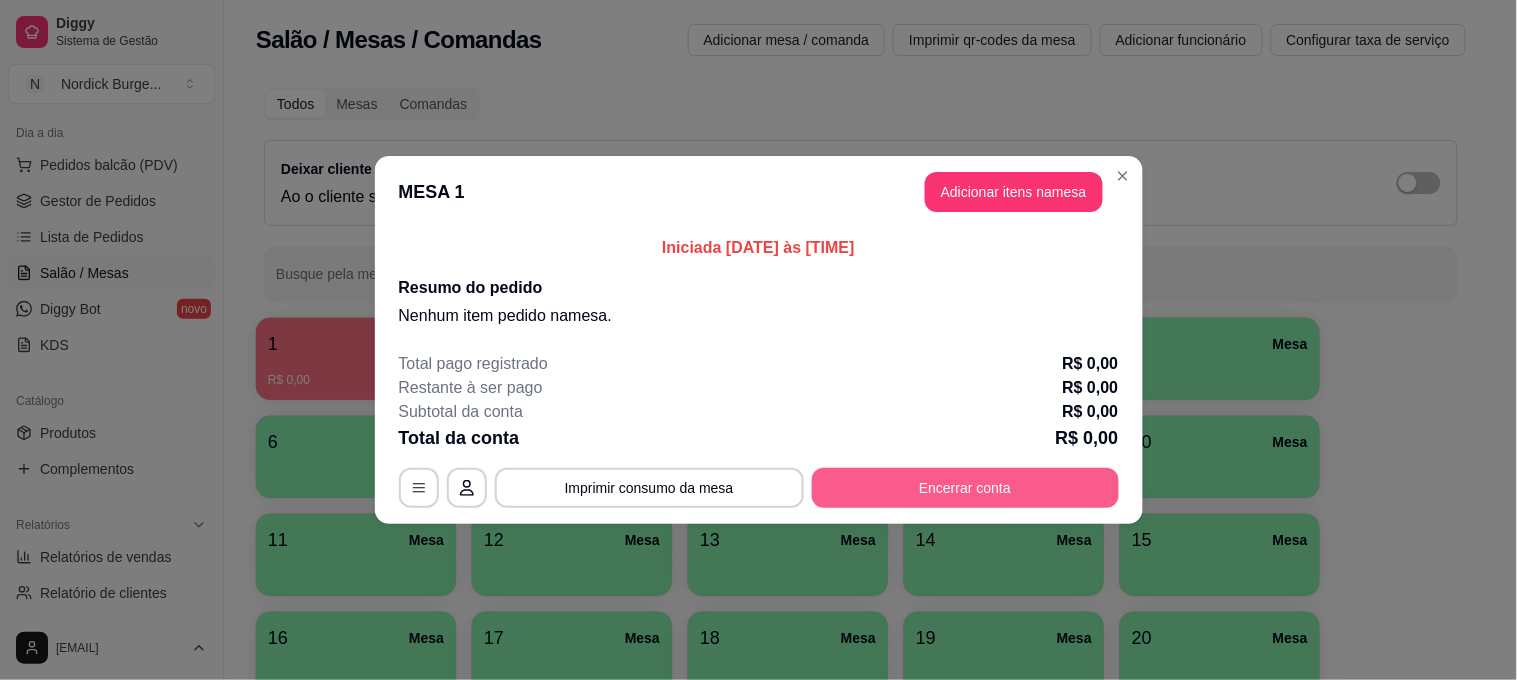 click on "Encerrar conta" at bounding box center [965, 488] 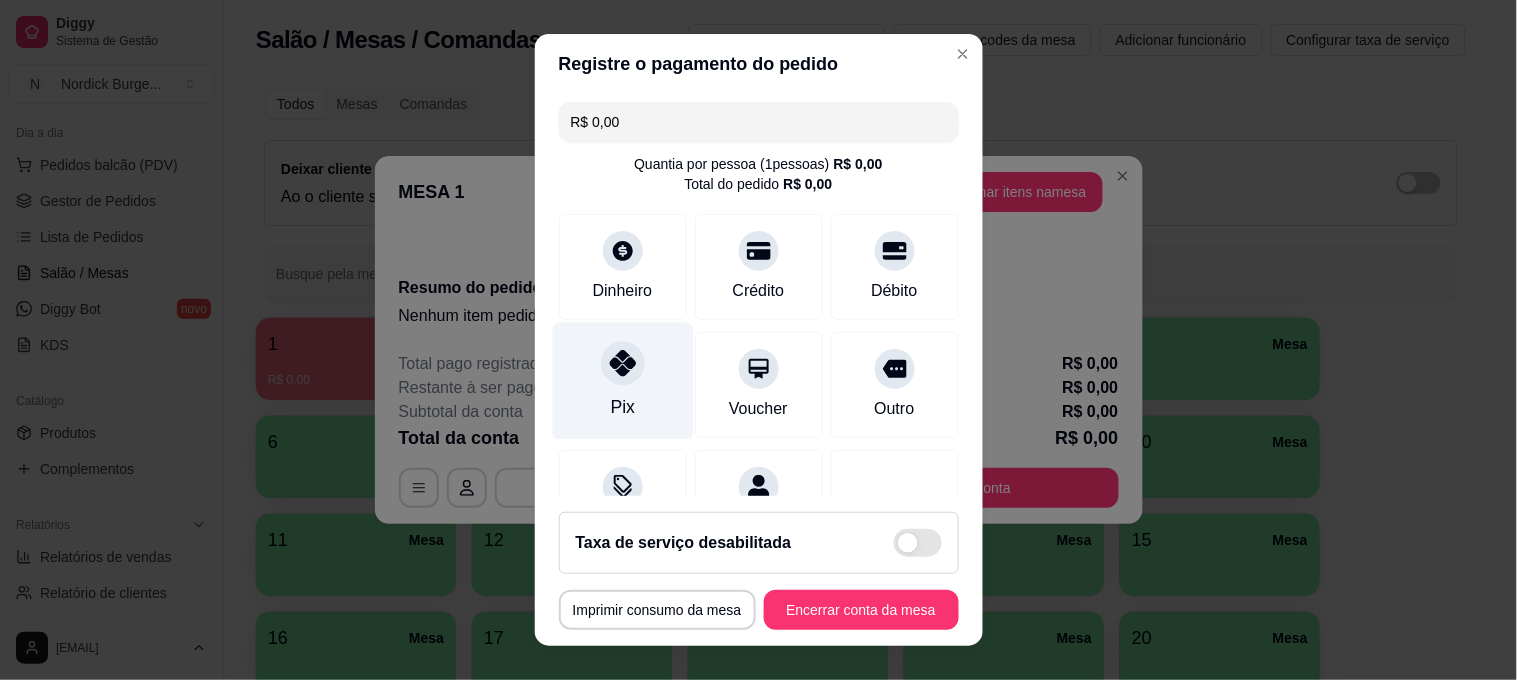 click 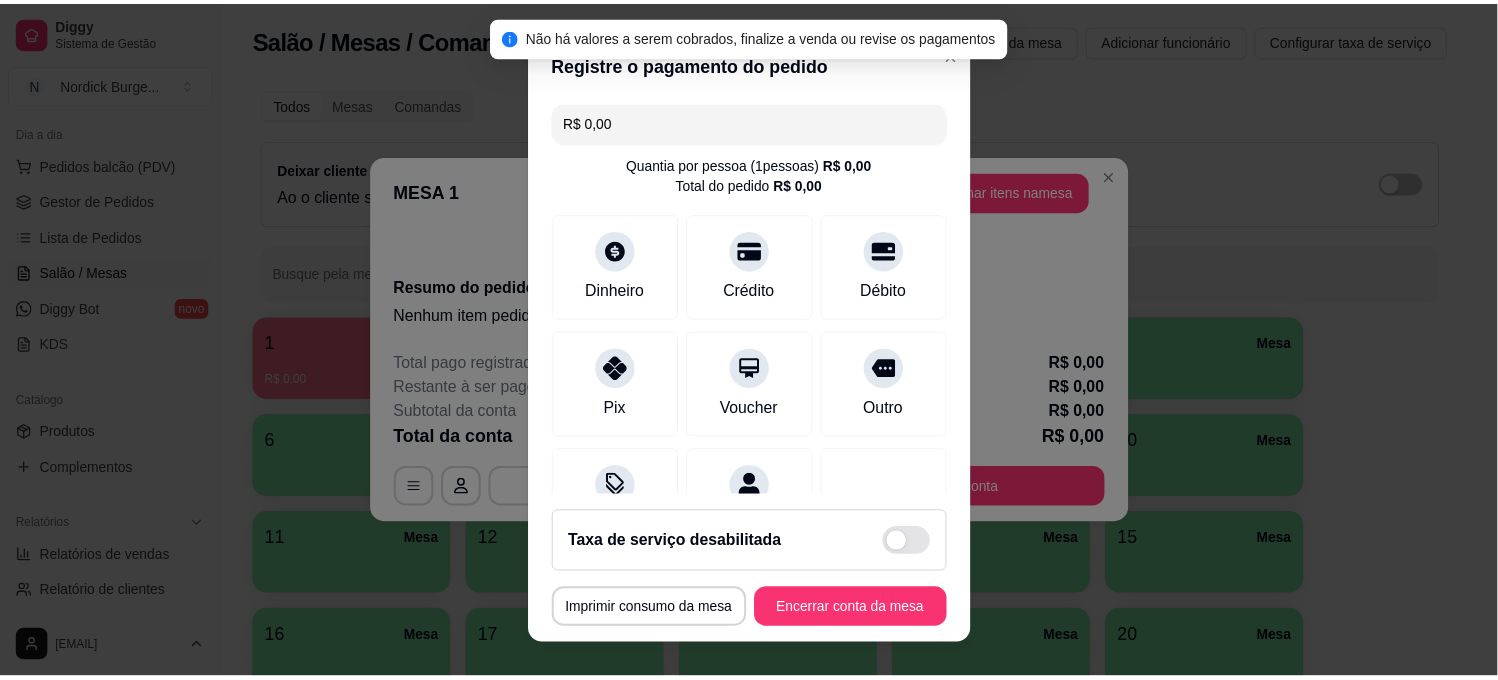 scroll, scrollTop: 92, scrollLeft: 0, axis: vertical 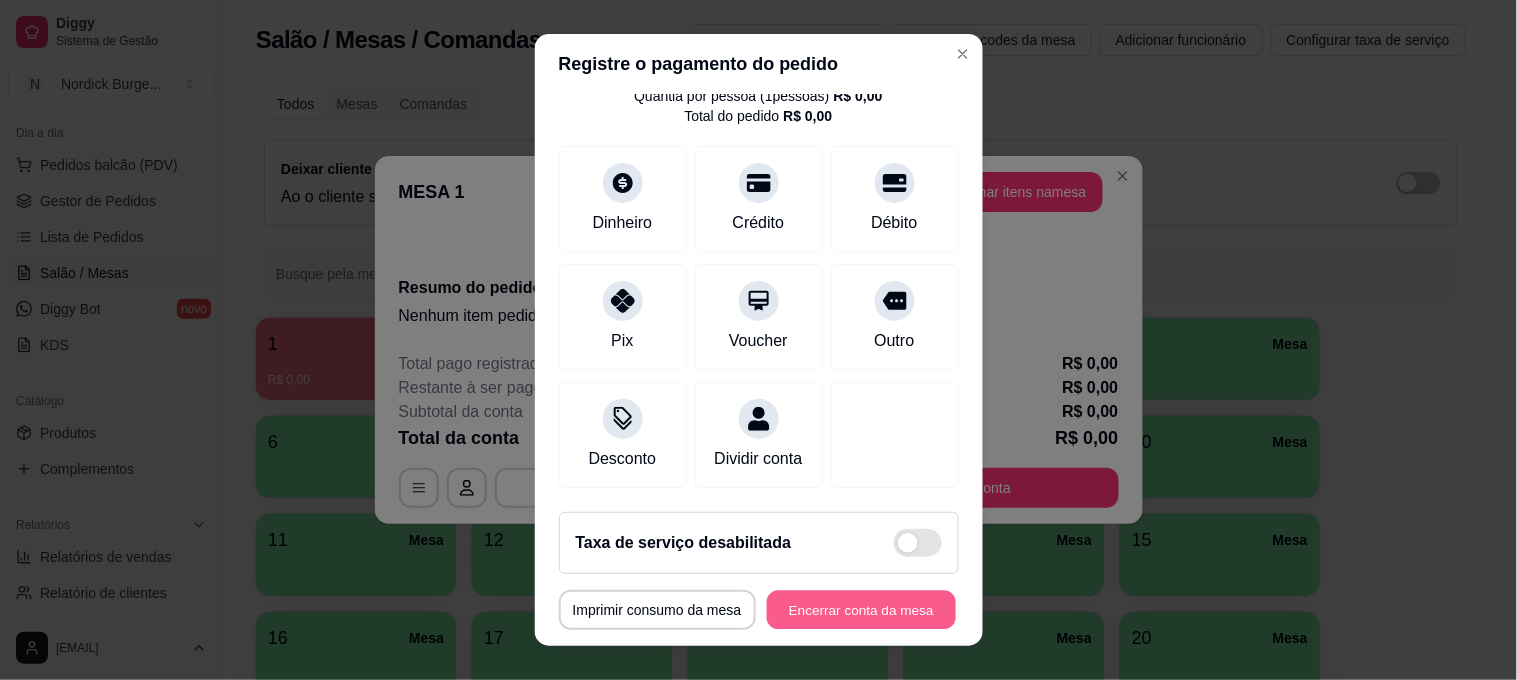 click on "Encerrar conta da mesa" at bounding box center (861, 610) 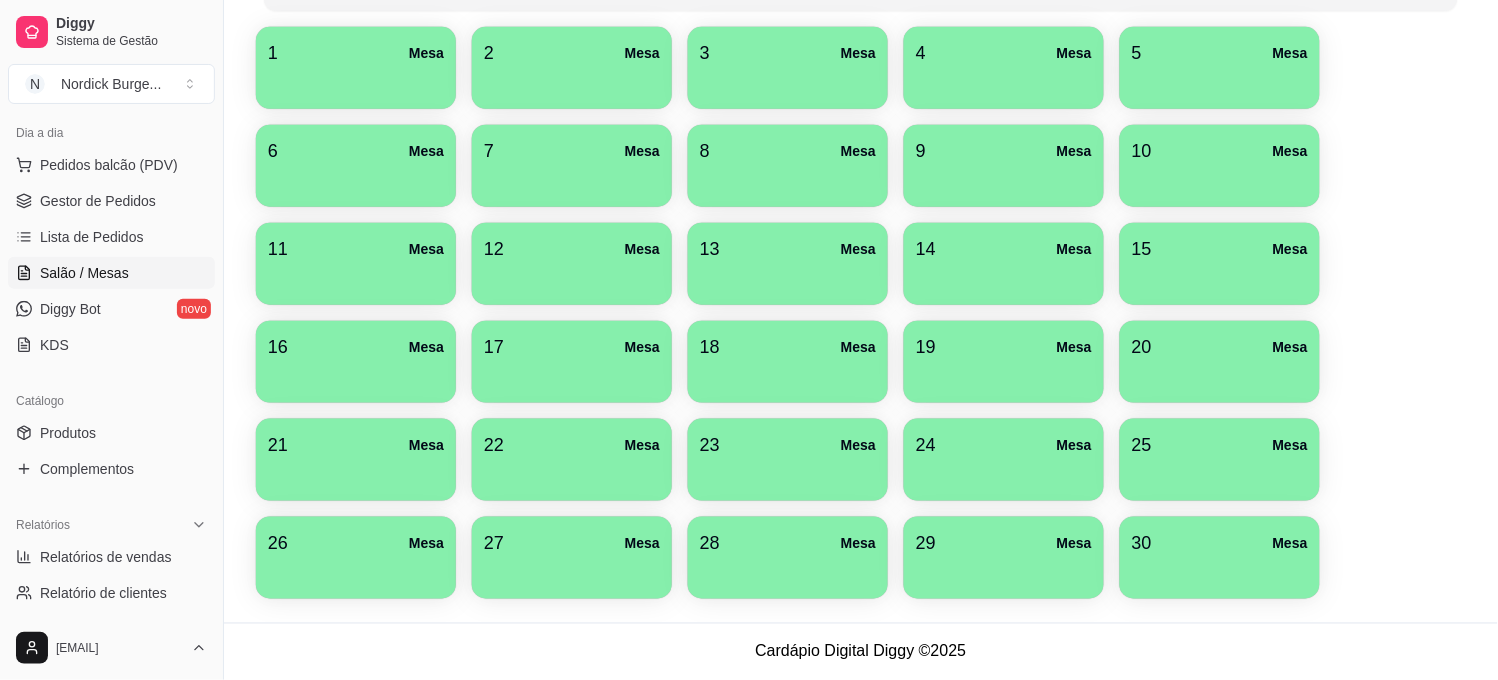 scroll, scrollTop: 0, scrollLeft: 0, axis: both 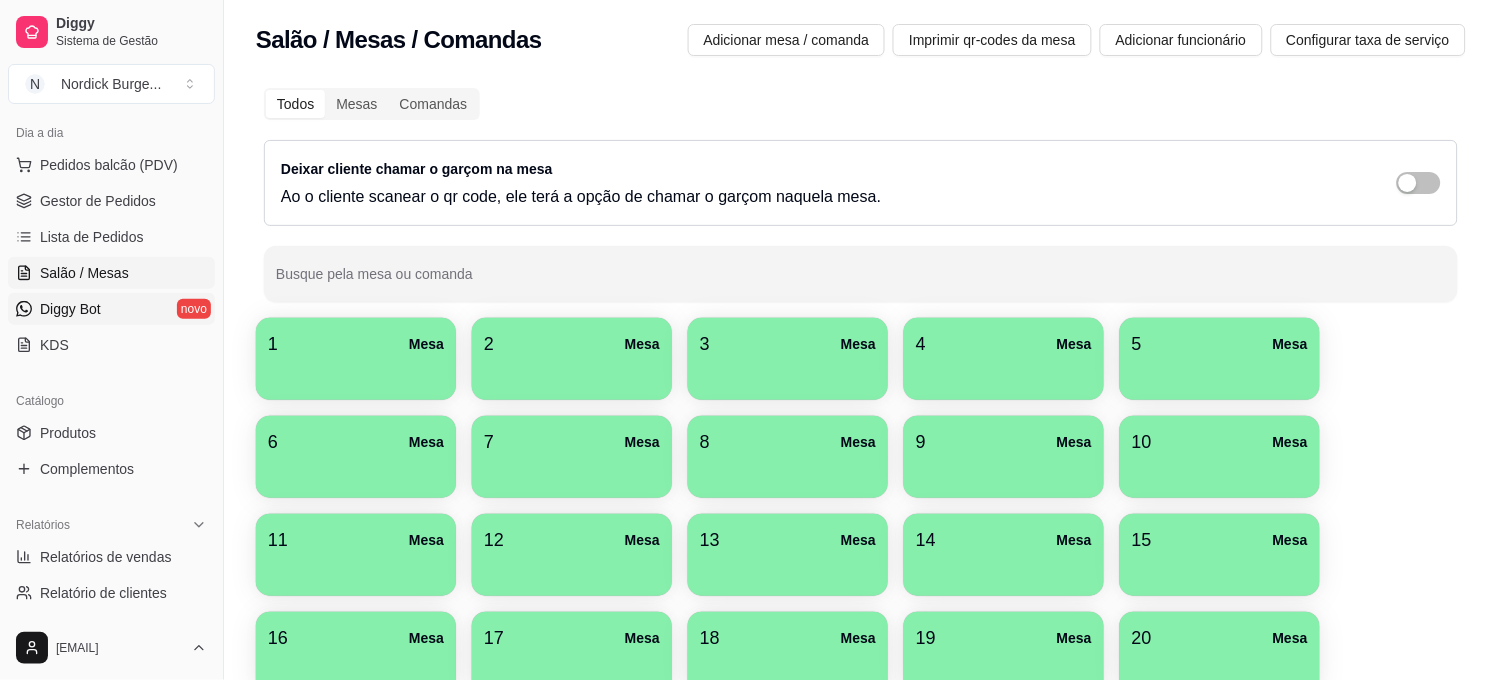 click on "Diggy Bot" at bounding box center [70, 309] 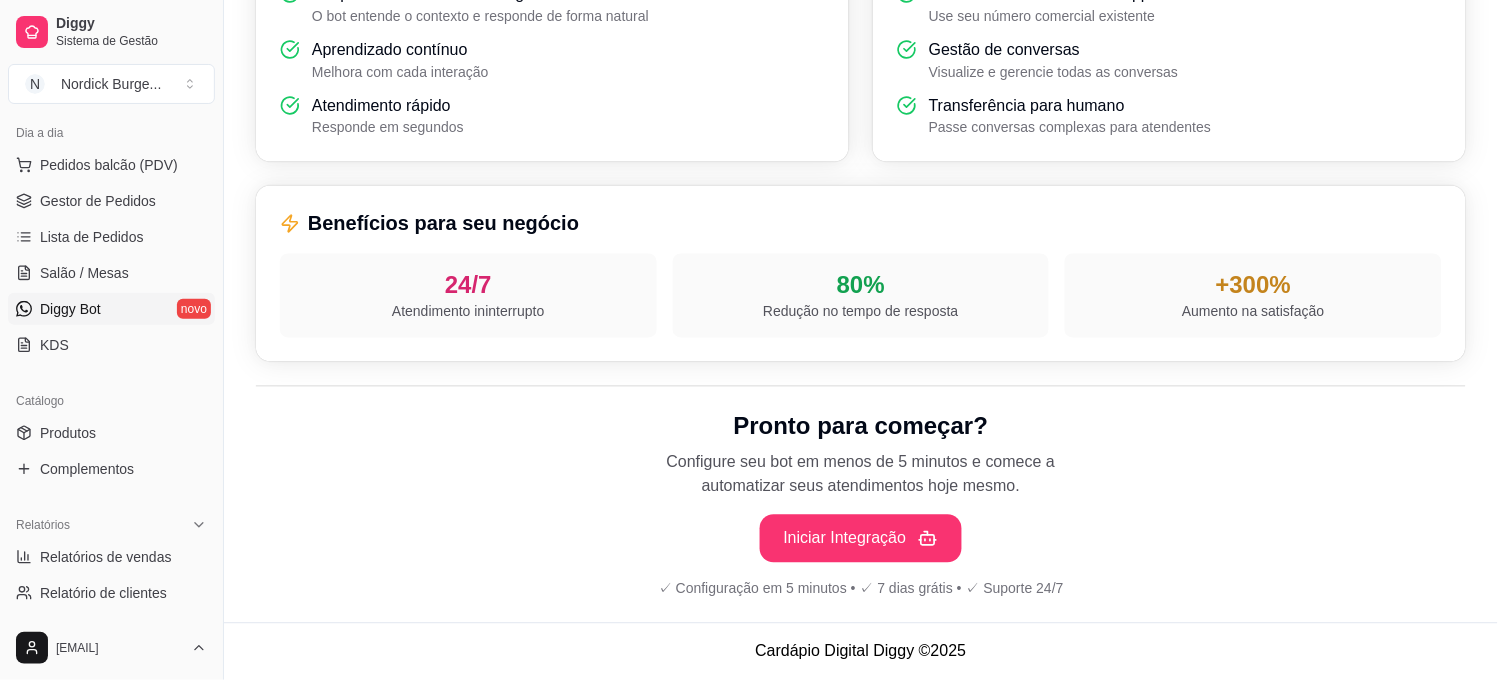 scroll, scrollTop: 0, scrollLeft: 0, axis: both 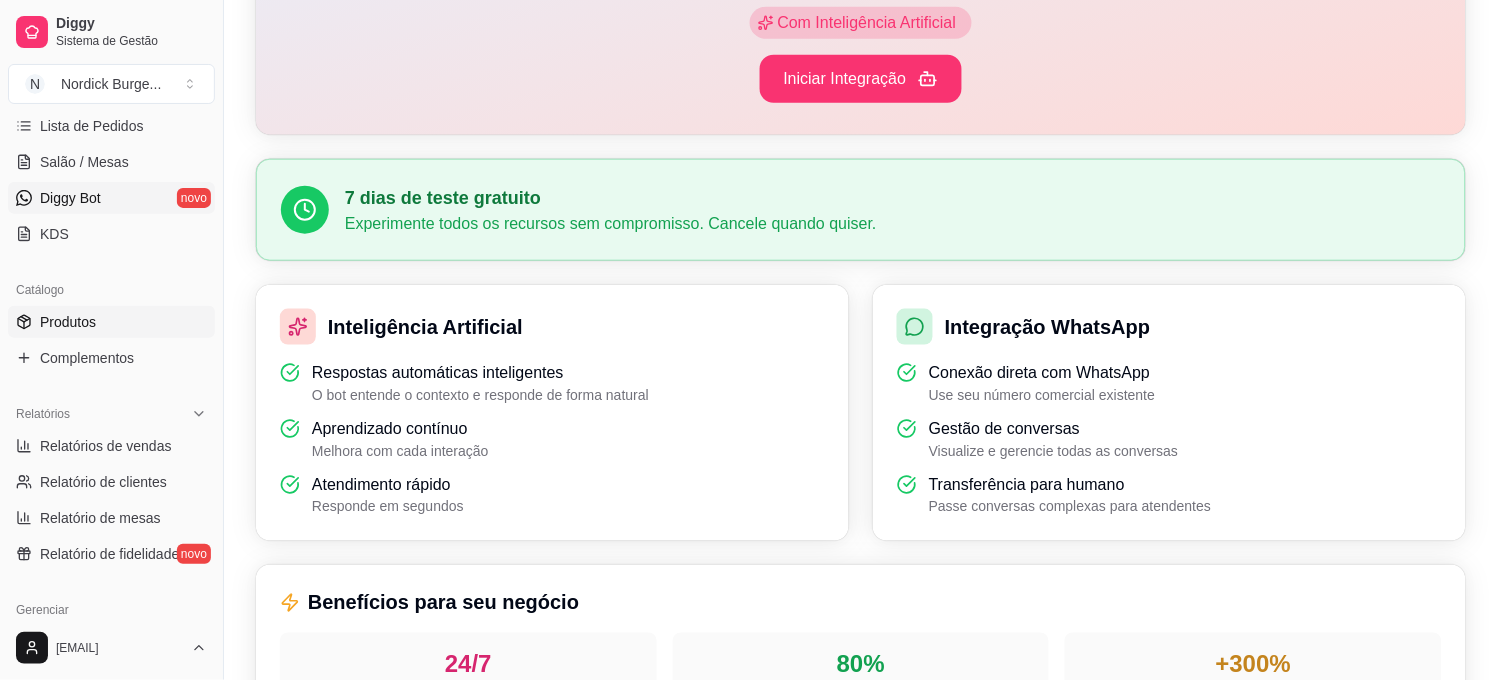 click on "Produtos" at bounding box center [111, 322] 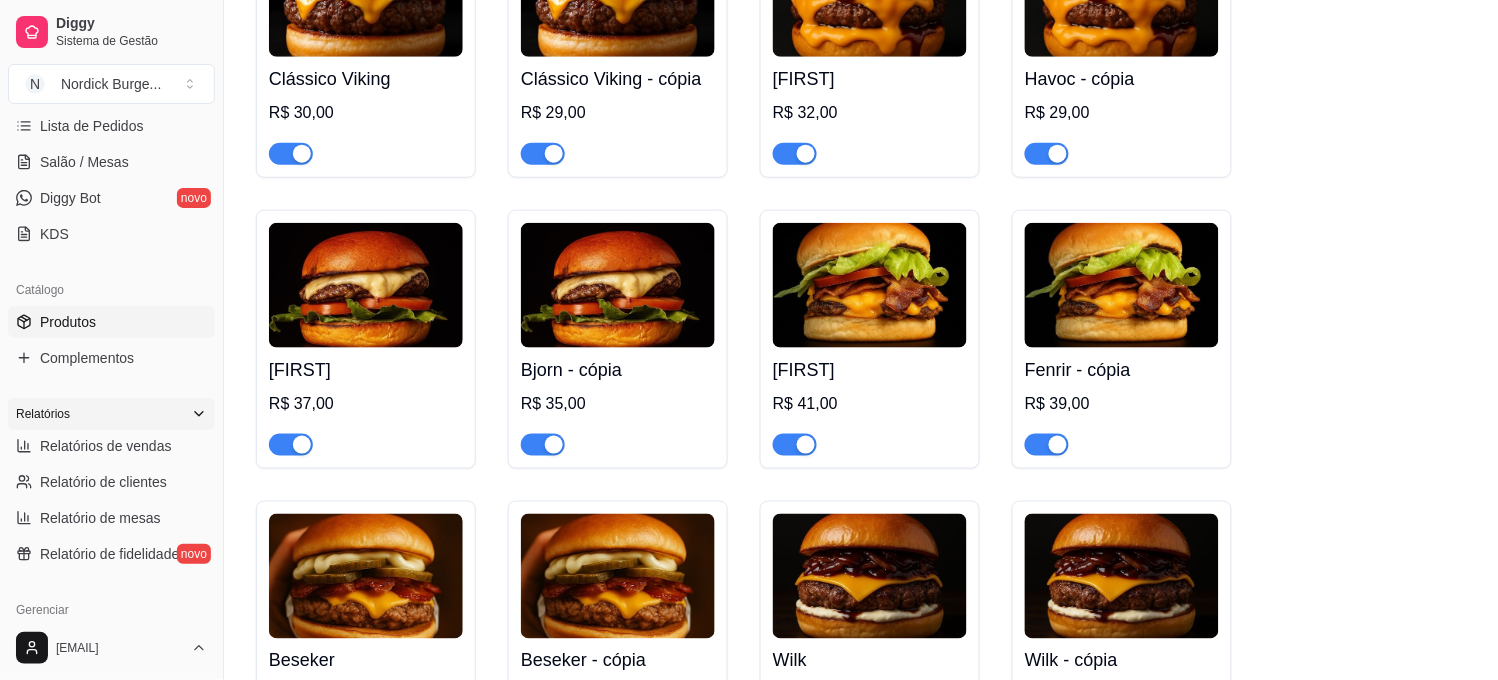 scroll, scrollTop: 0, scrollLeft: 0, axis: both 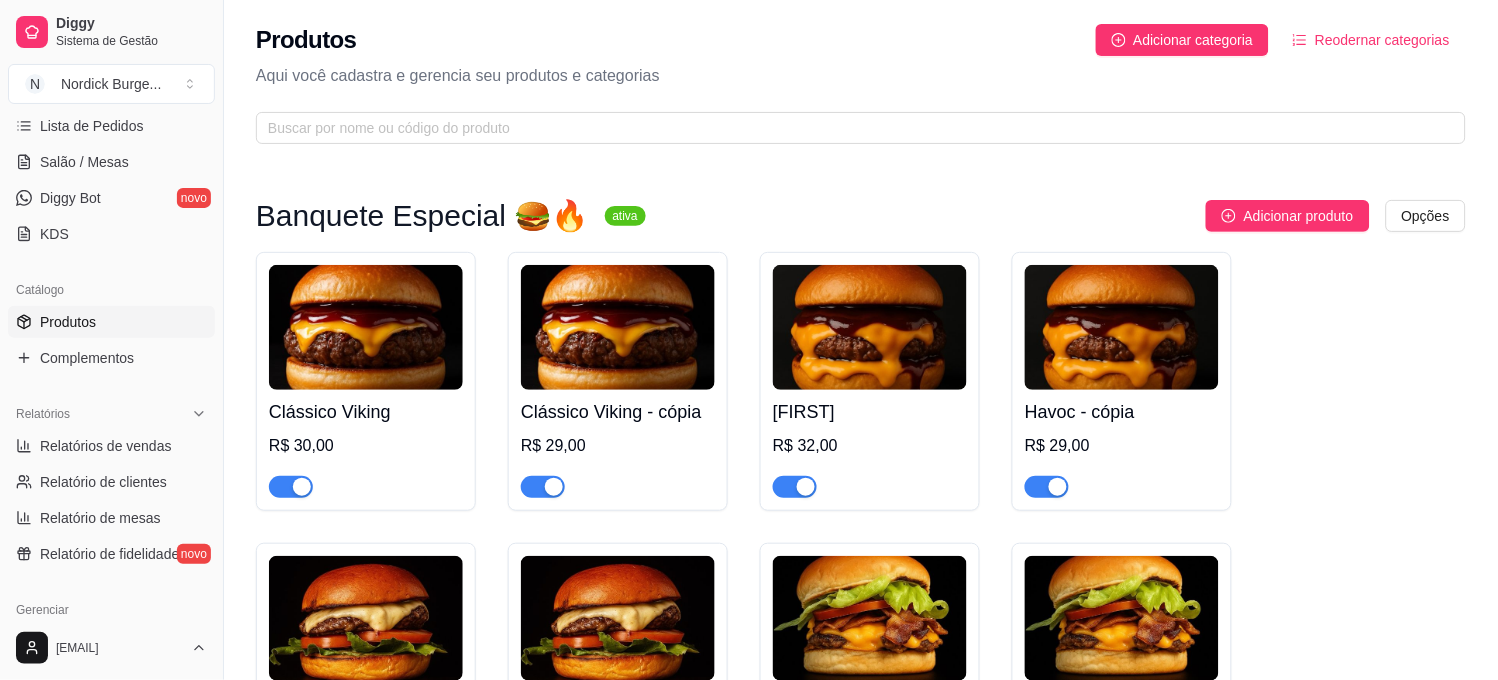 click on "R$ 30,00" at bounding box center (366, 446) 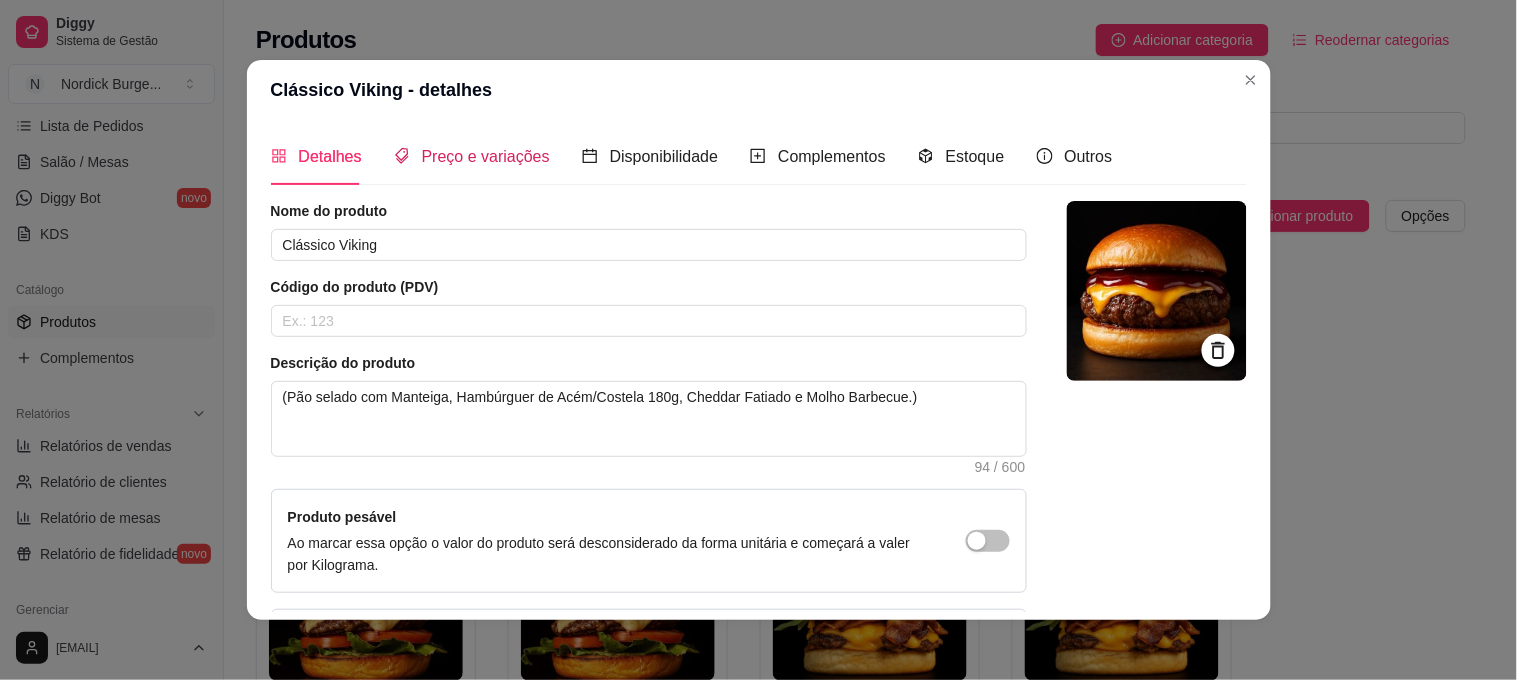 click on "Preço e variações" at bounding box center [486, 156] 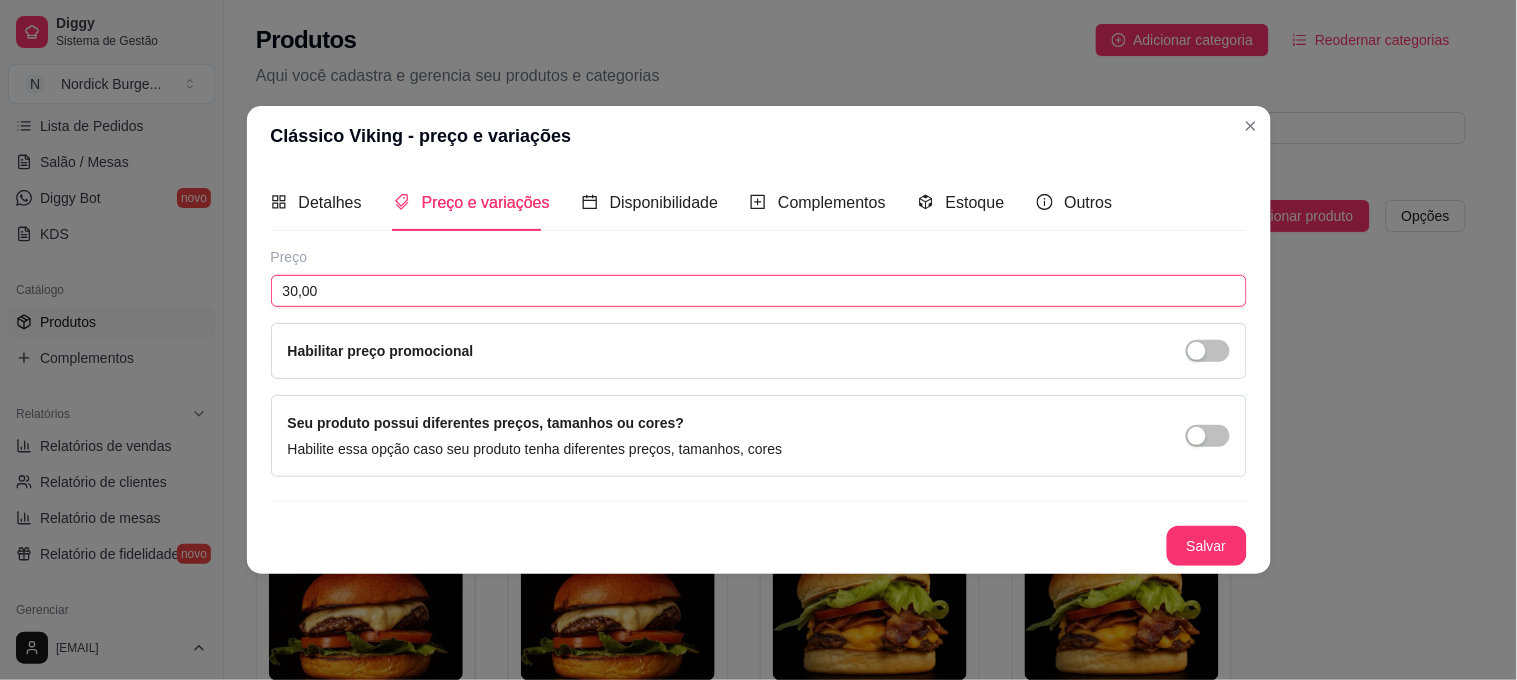 click on "30,00" at bounding box center (759, 291) 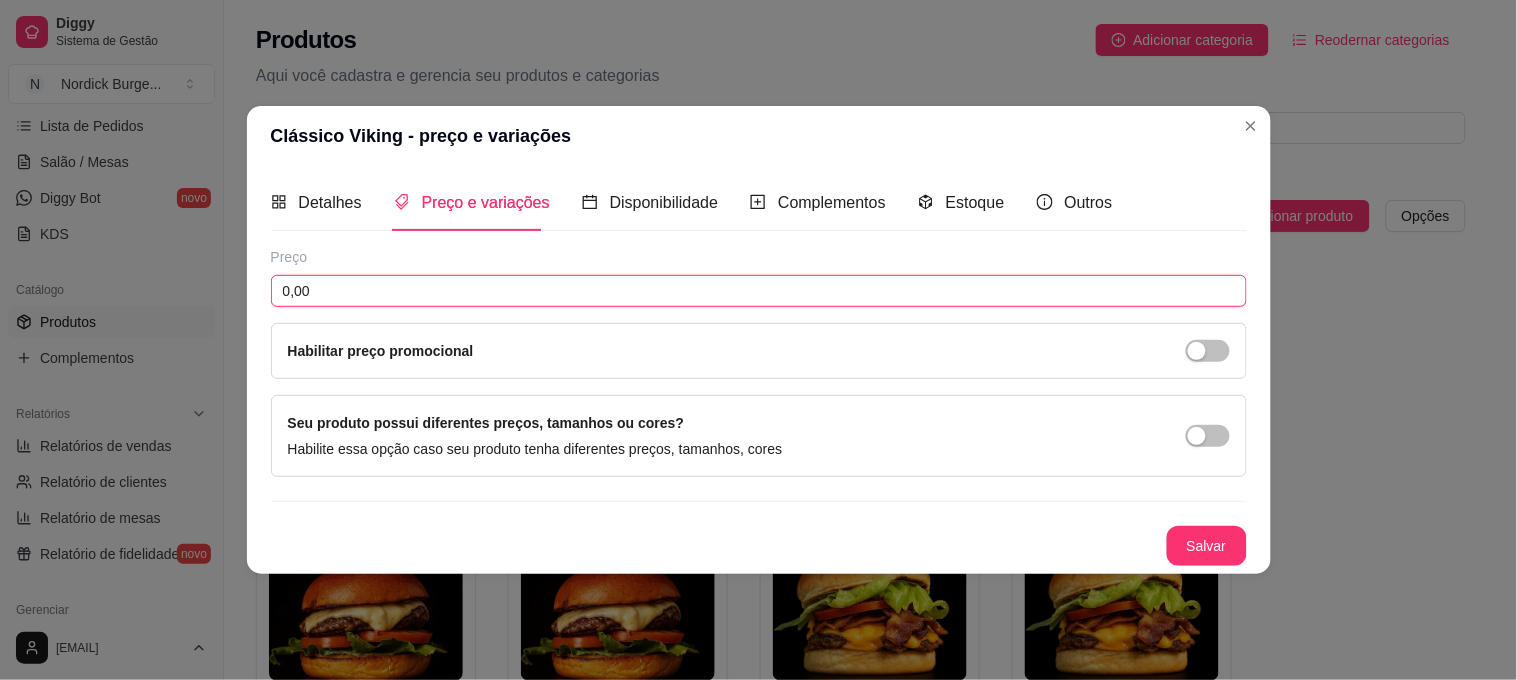drag, startPoint x: 363, startPoint y: 288, endPoint x: 58, endPoint y: 291, distance: 305.01474 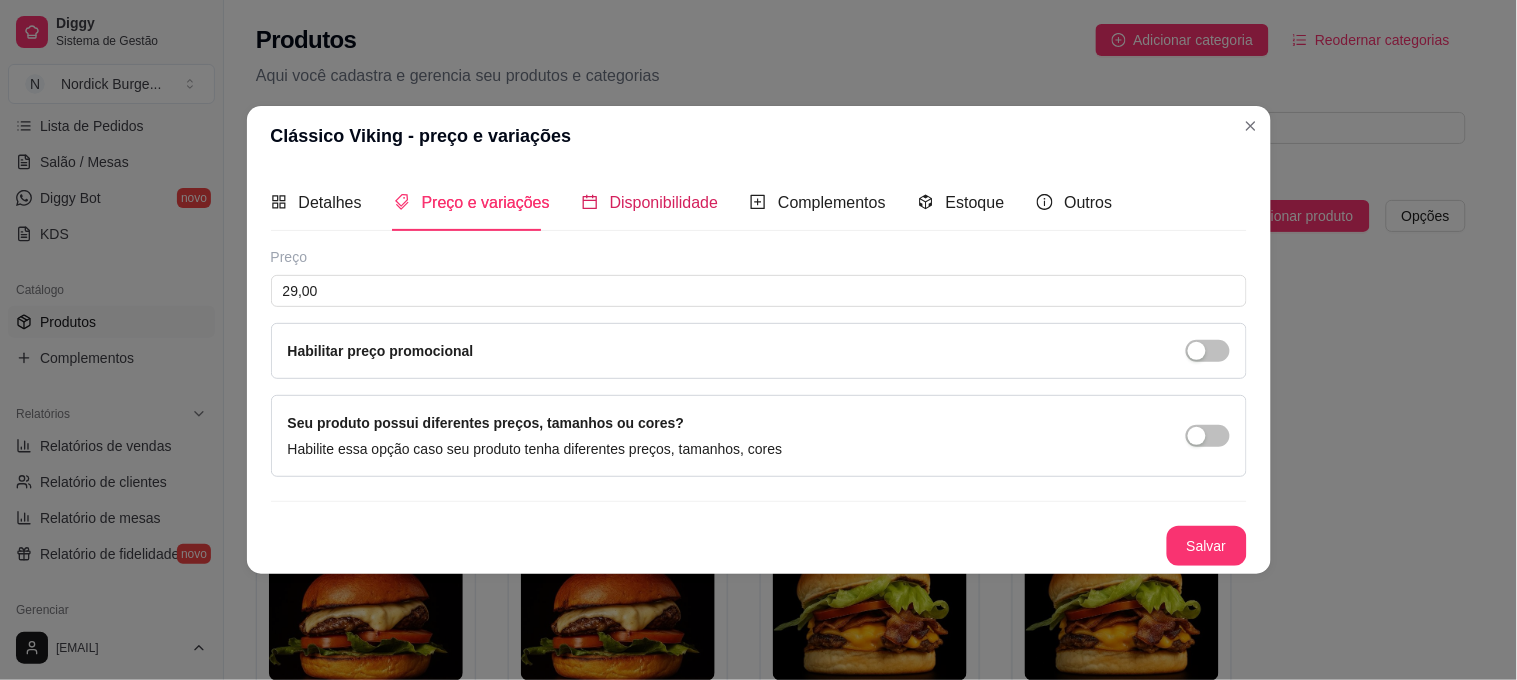 click on "Disponibilidade" at bounding box center (664, 202) 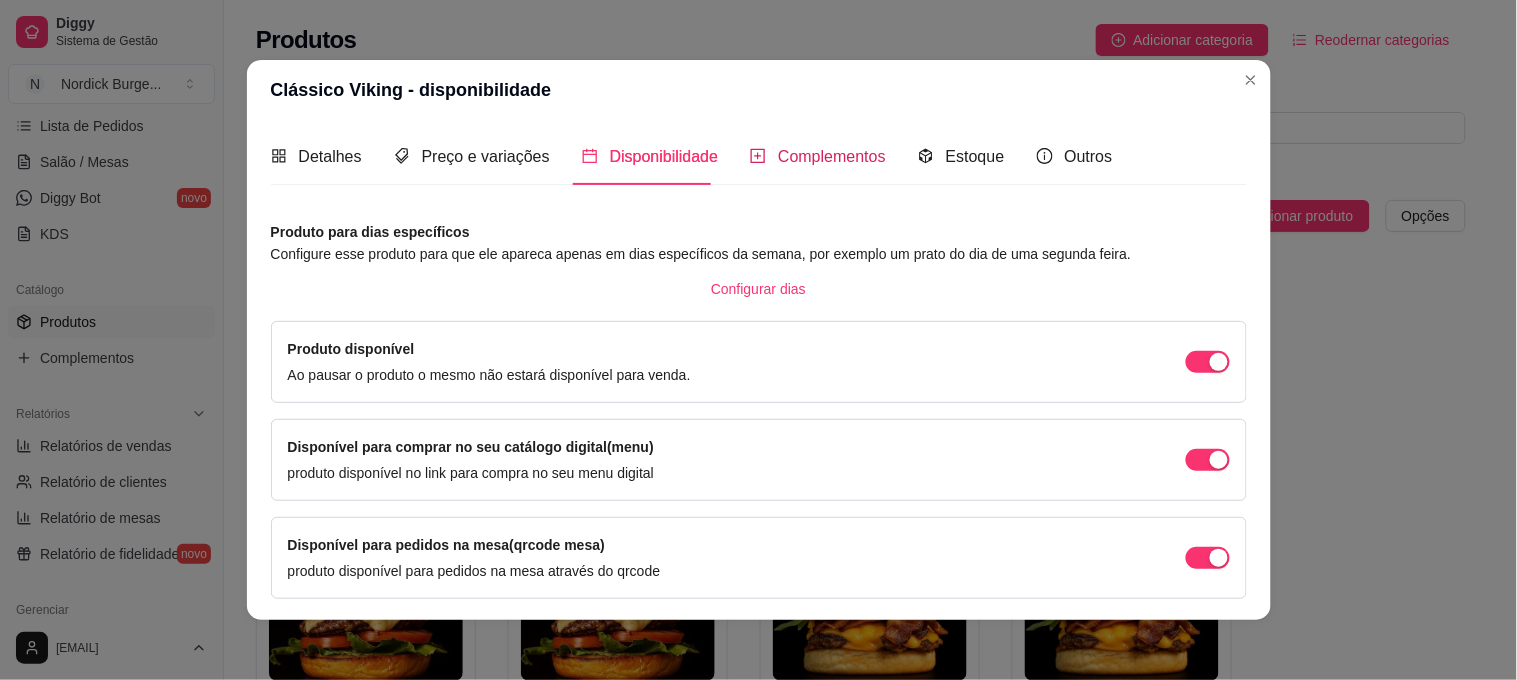 click on "Complementos" at bounding box center (832, 156) 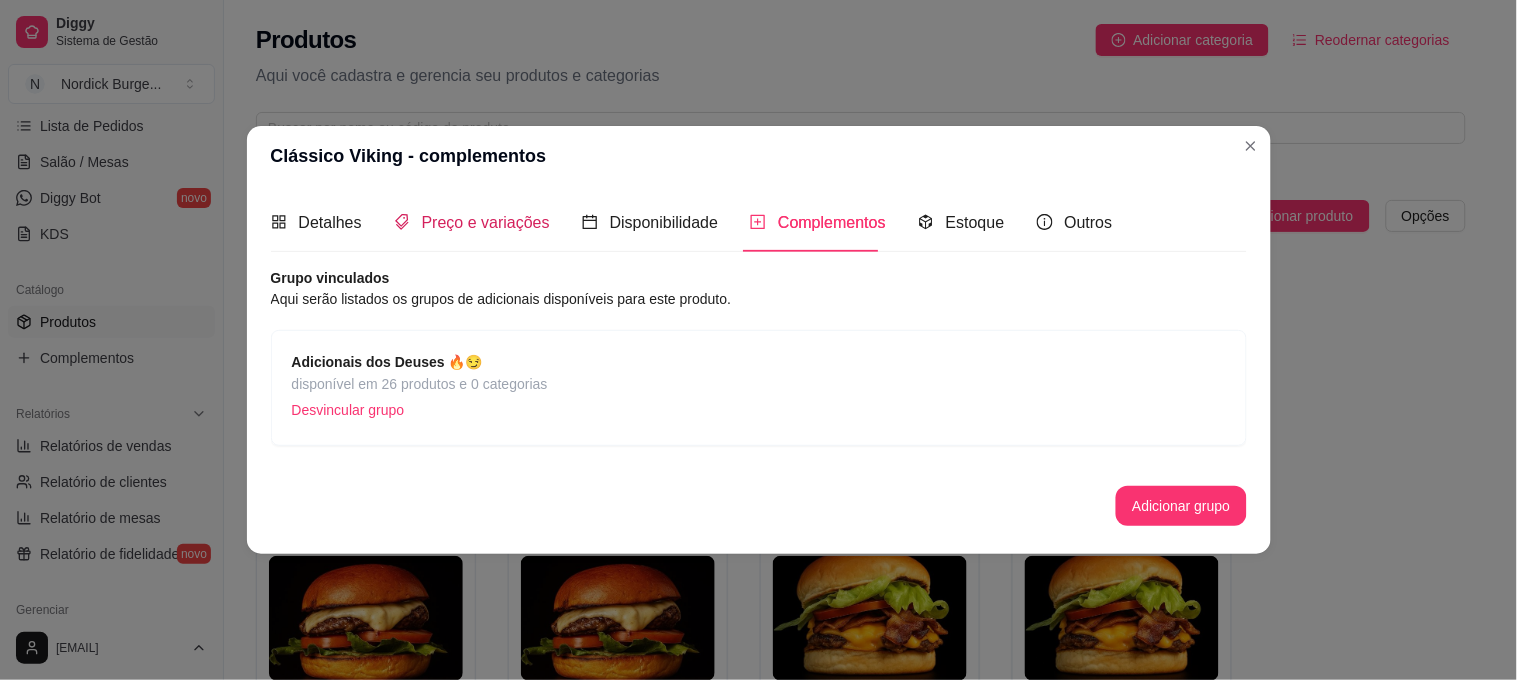 click on "Preço e variações" at bounding box center [486, 222] 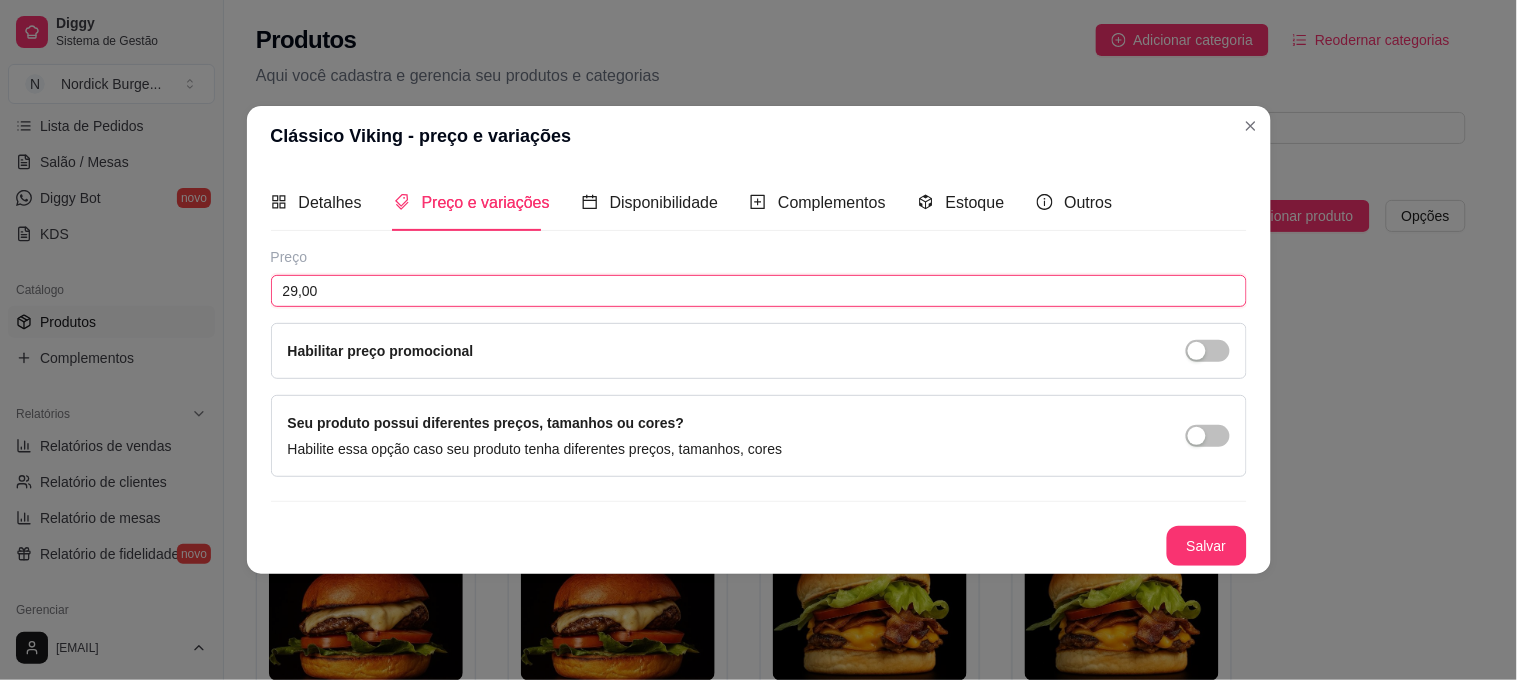 drag, startPoint x: 317, startPoint y: 291, endPoint x: 208, endPoint y: 295, distance: 109.07337 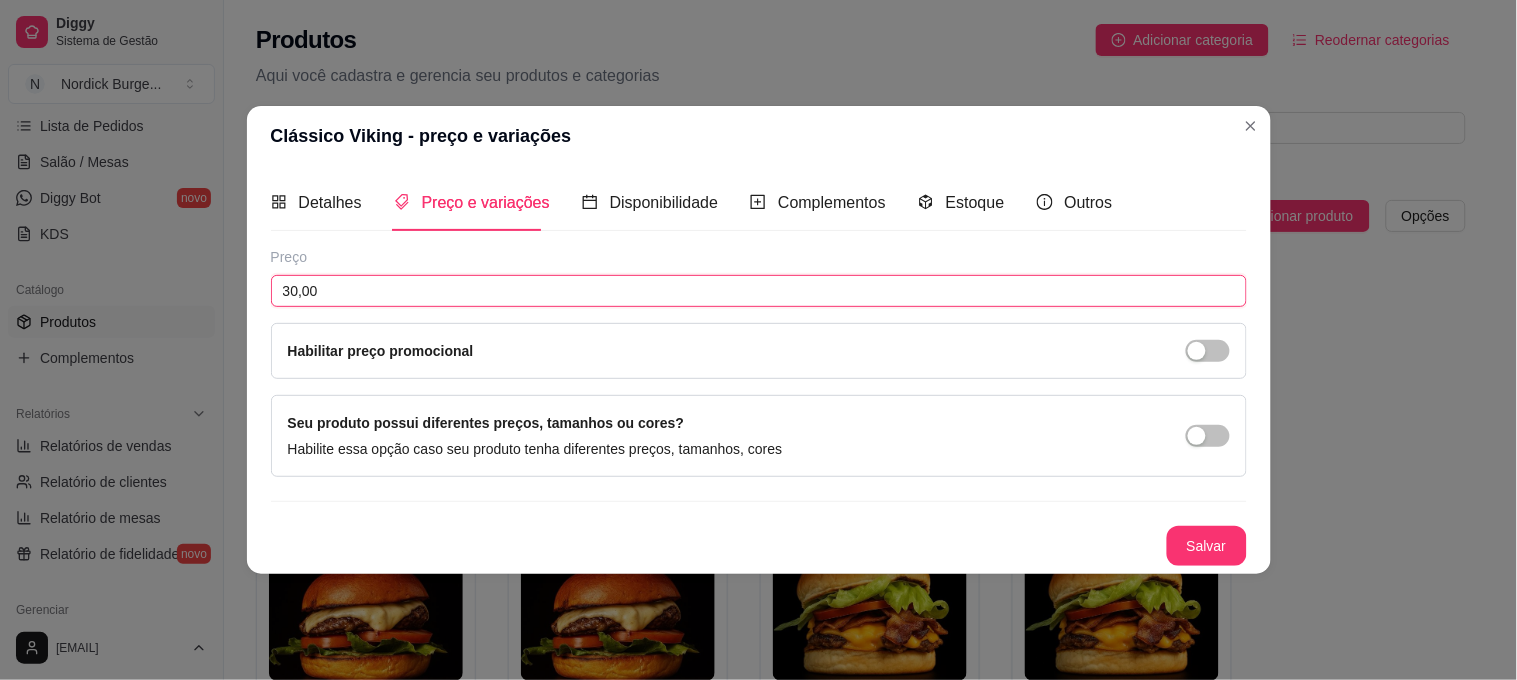 type on "30,00" 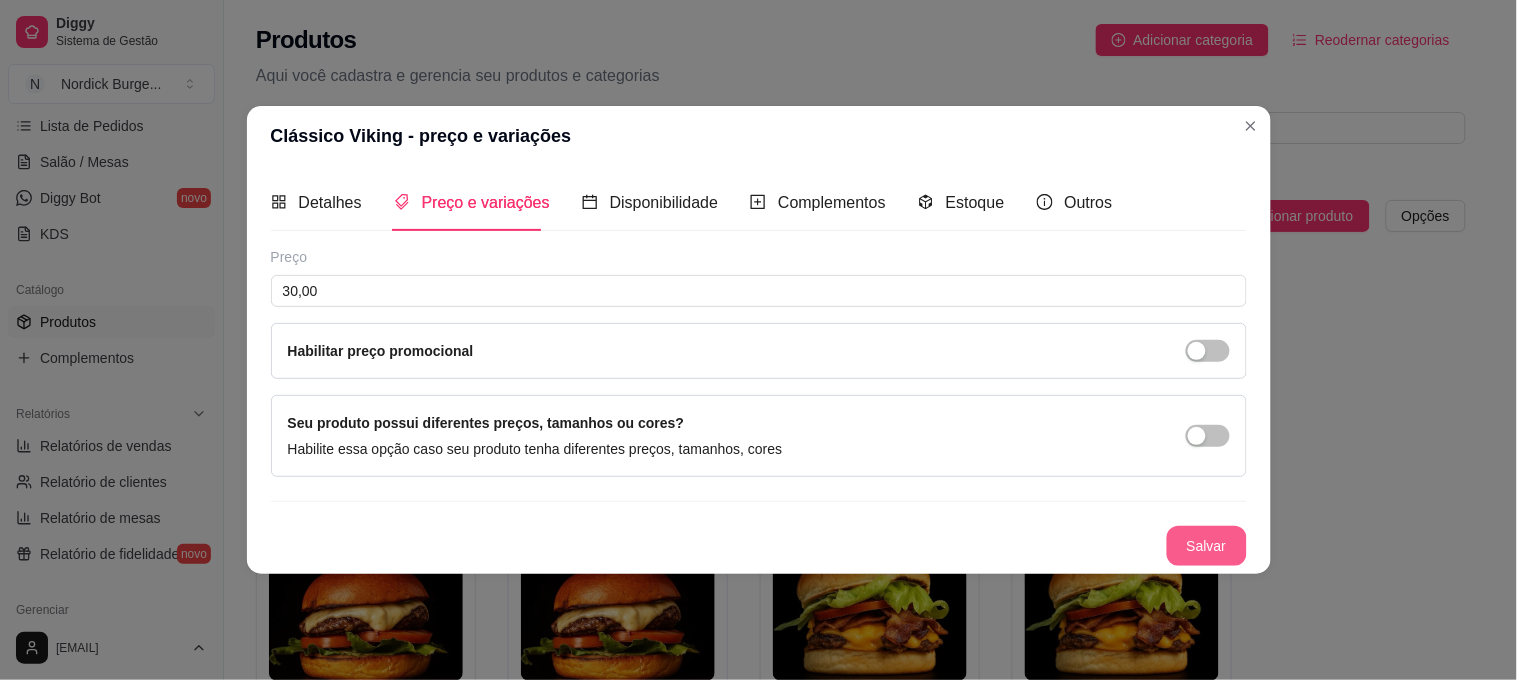 click on "Salvar" at bounding box center [1207, 546] 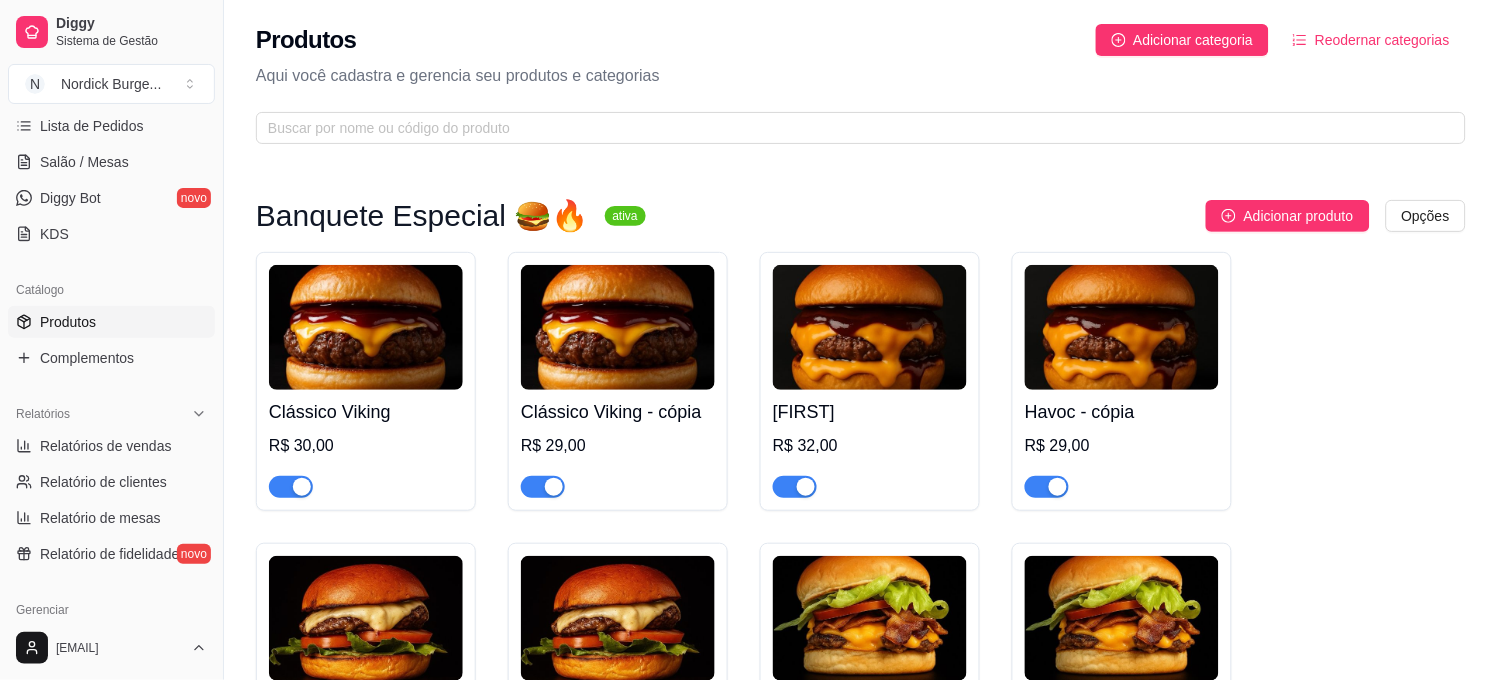 click on "R$ 30,00" at bounding box center [366, 446] 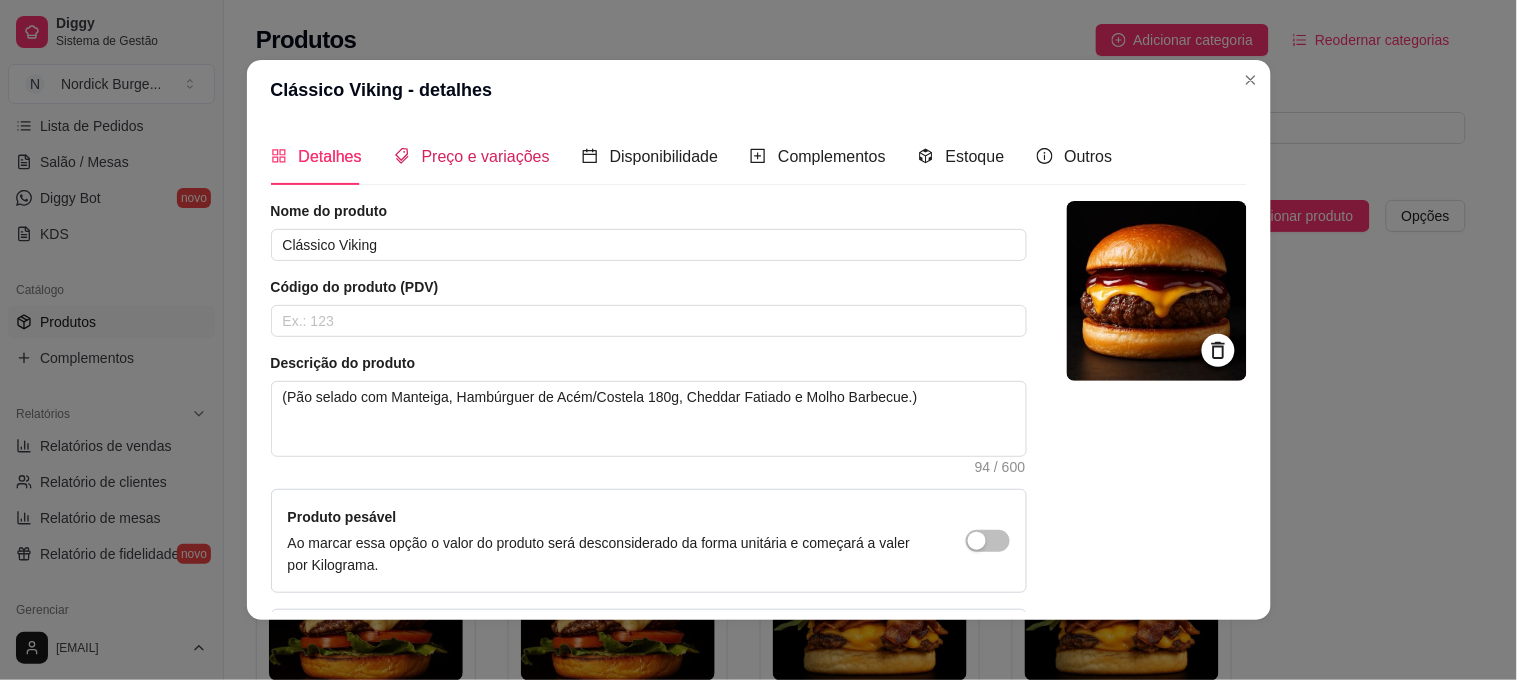 click on "Preço e variações" at bounding box center [486, 156] 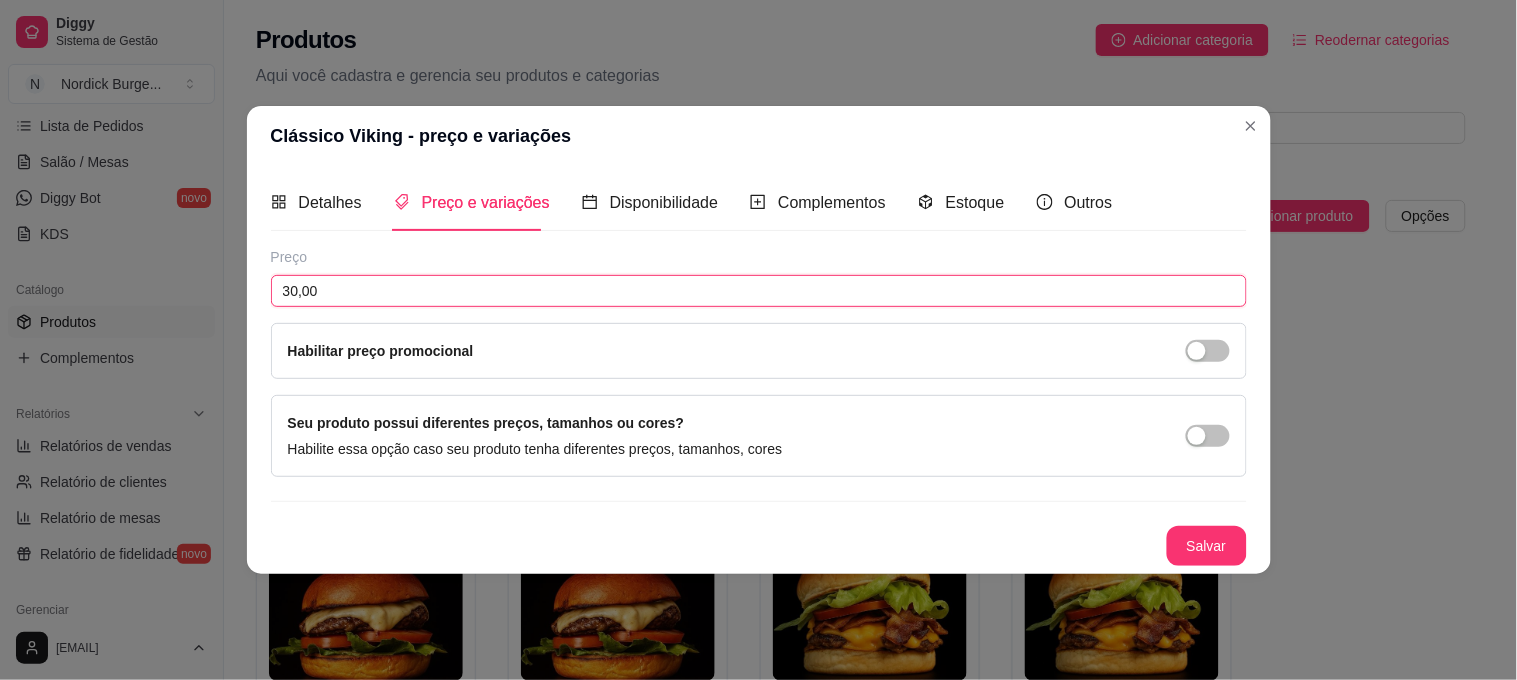 click on "30,00" at bounding box center (759, 291) 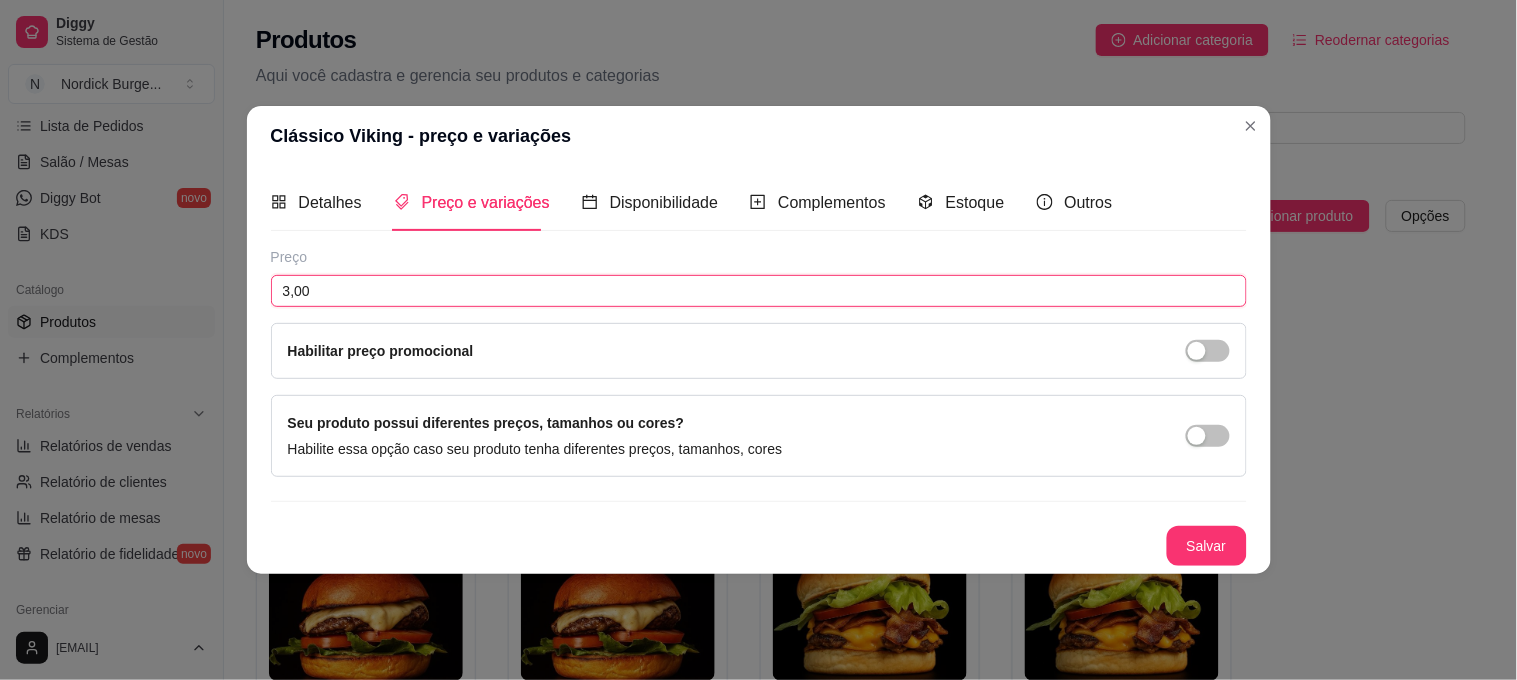 type on "30,00" 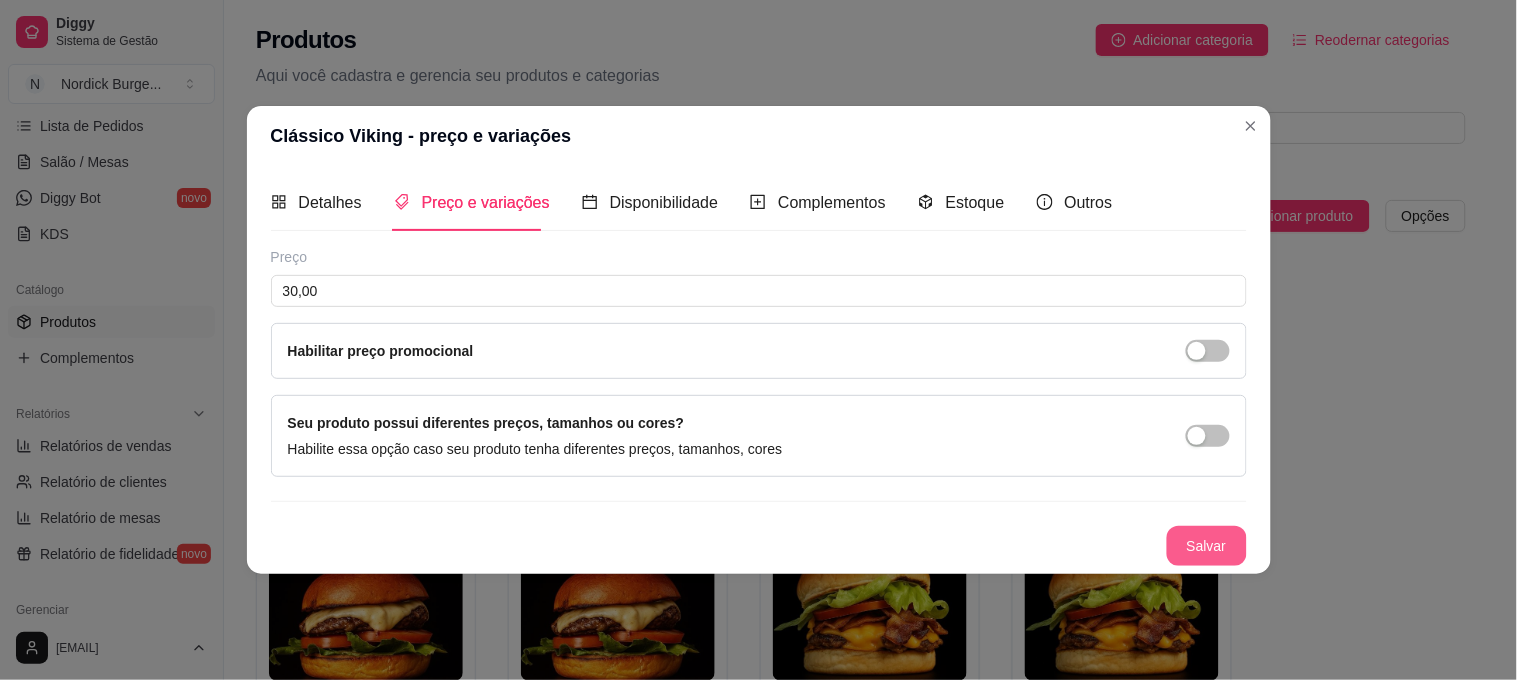 click on "Salvar" at bounding box center [1207, 546] 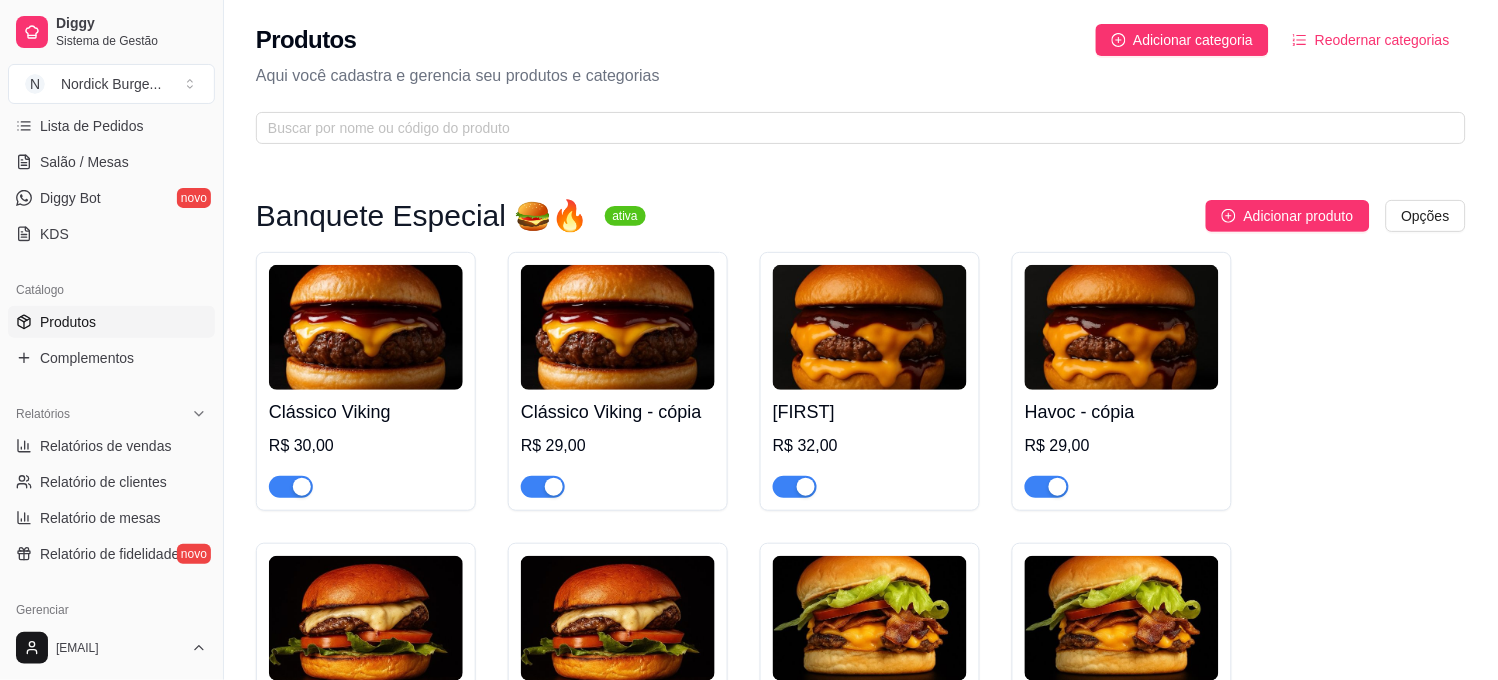 click at bounding box center [618, 327] 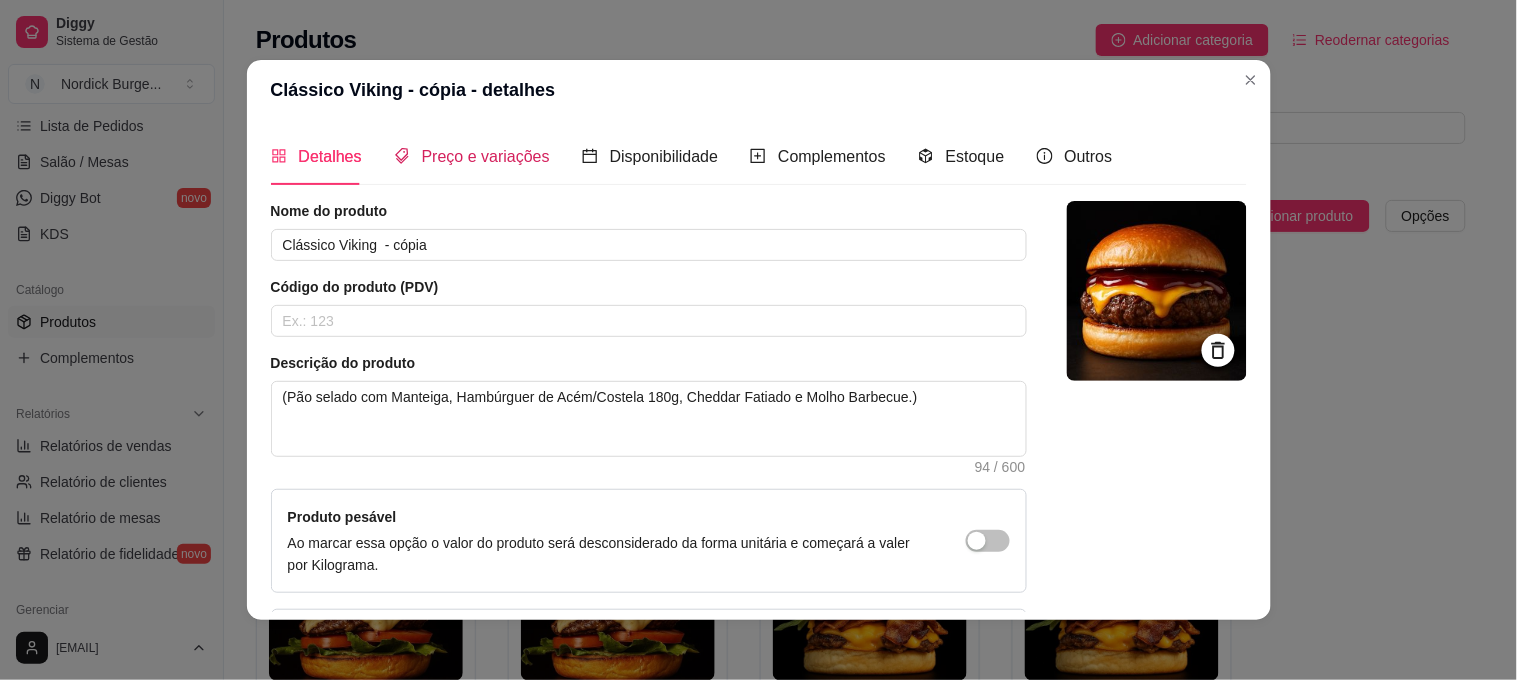 click on "Preço e variações" at bounding box center [486, 156] 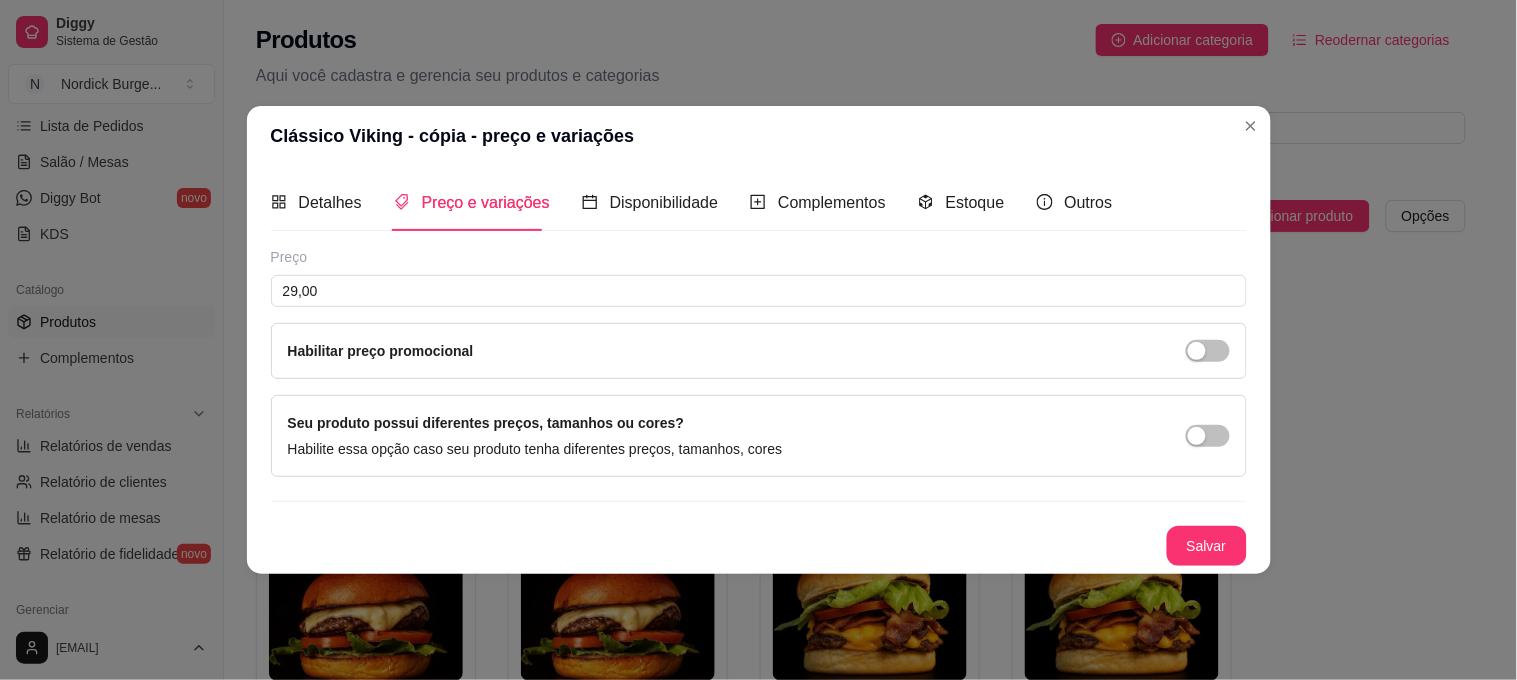 type 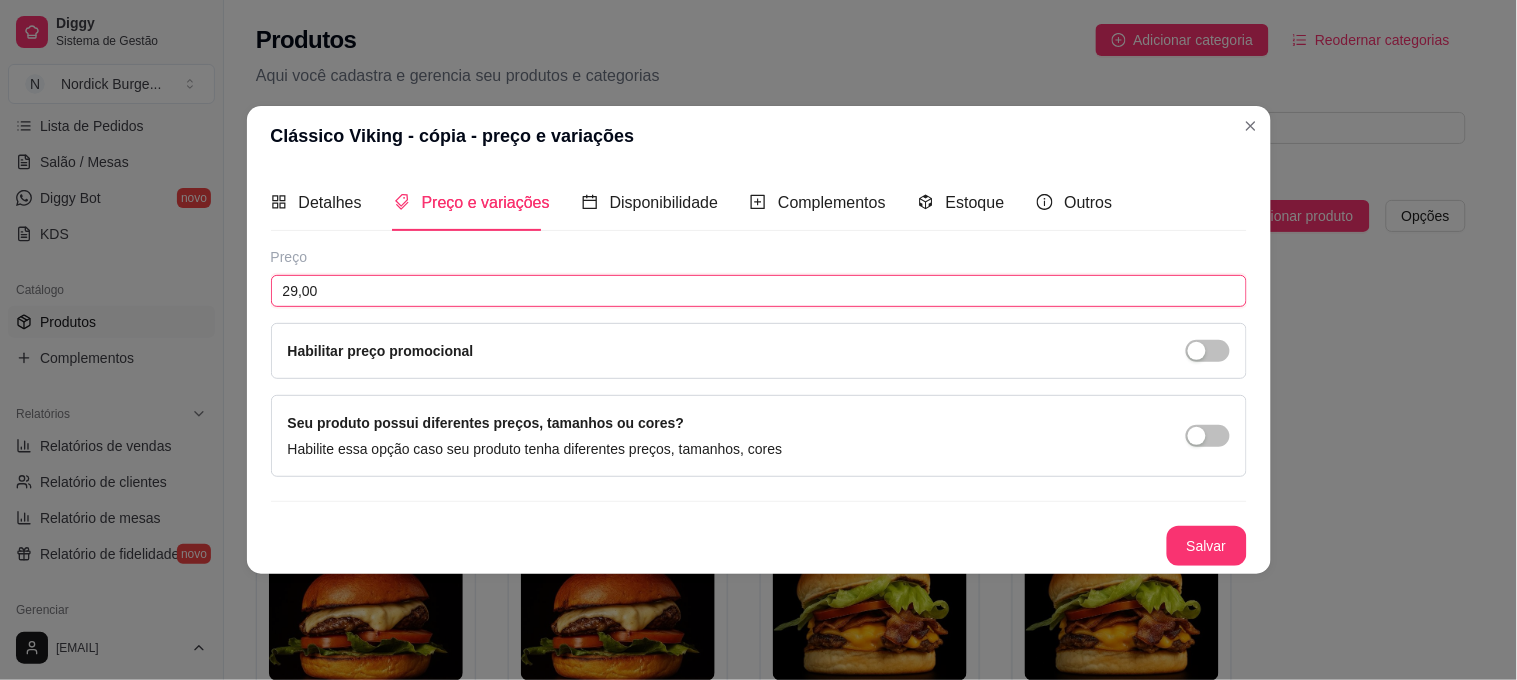 drag, startPoint x: 451, startPoint y: 296, endPoint x: 93, endPoint y: 383, distance: 368.4196 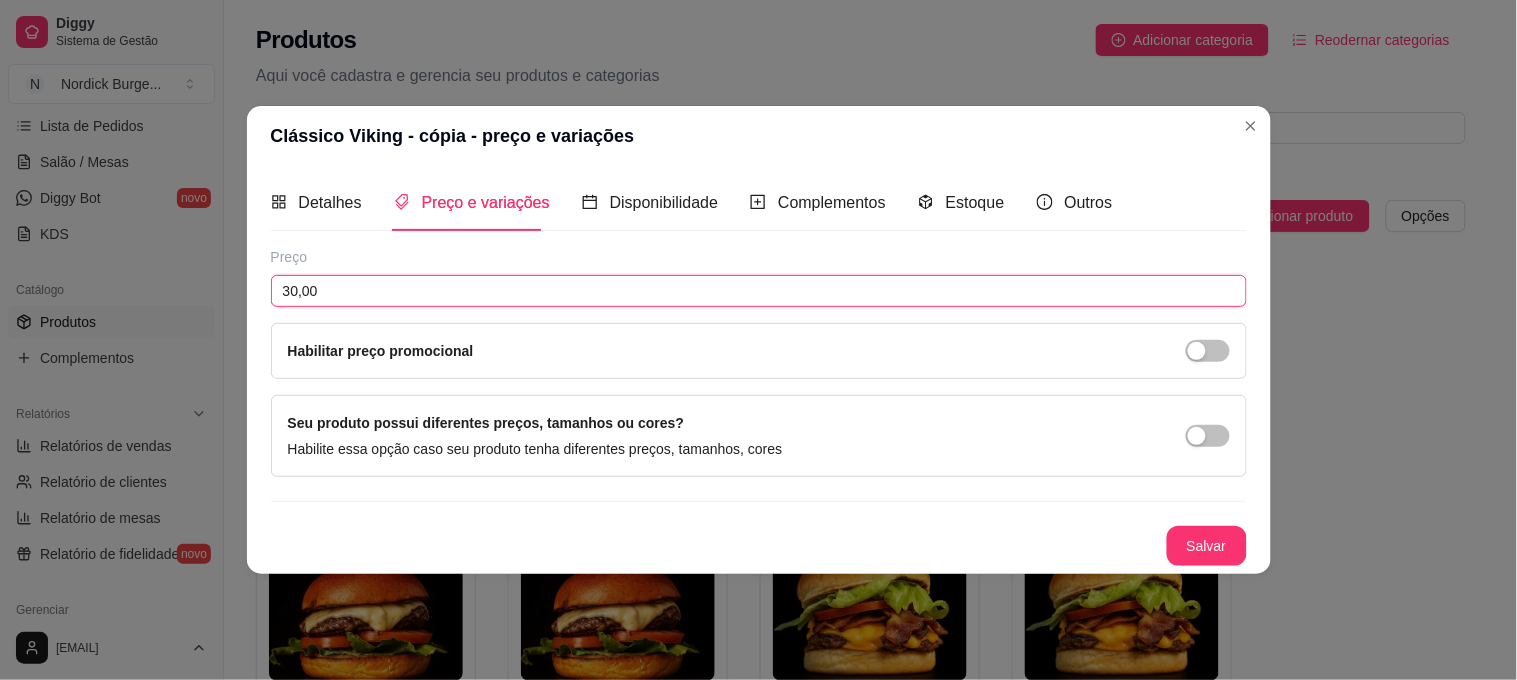 type on "30,00" 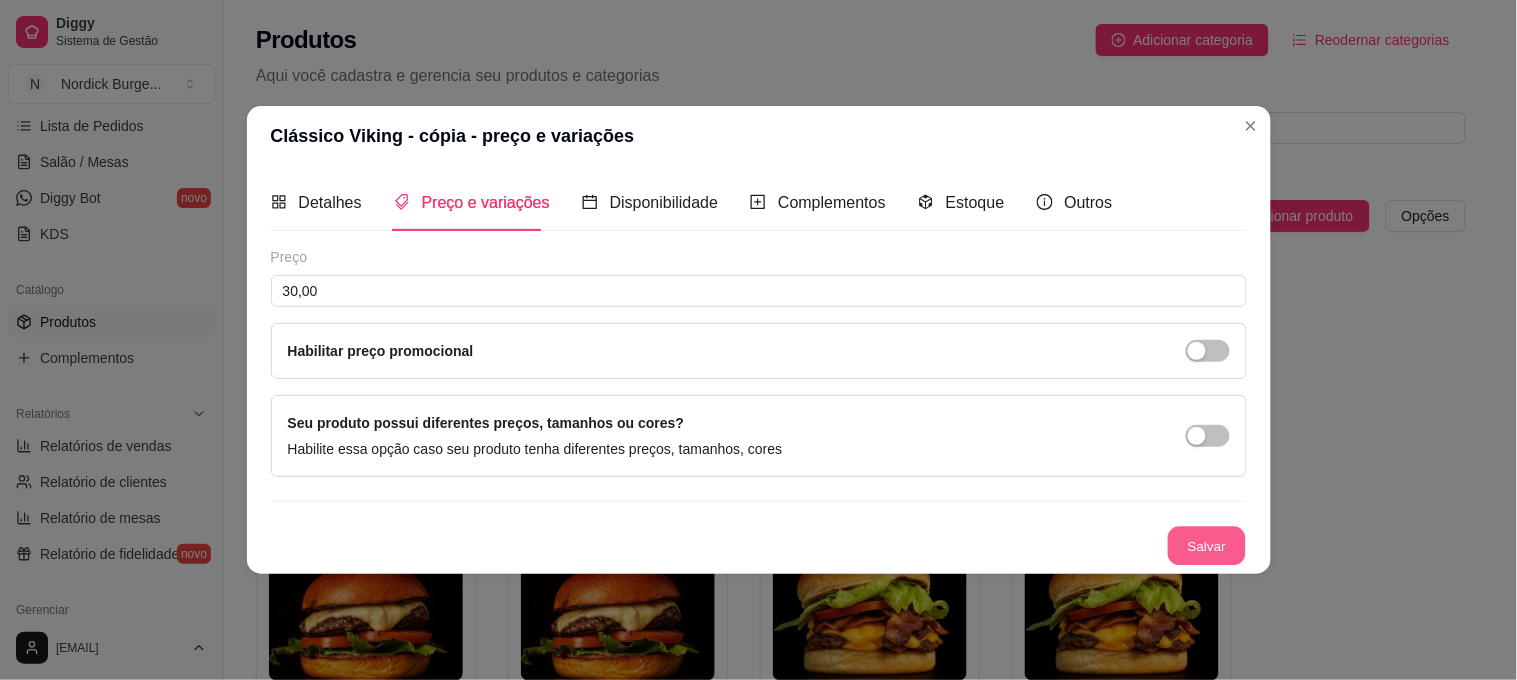 click on "Salvar" at bounding box center (1207, 546) 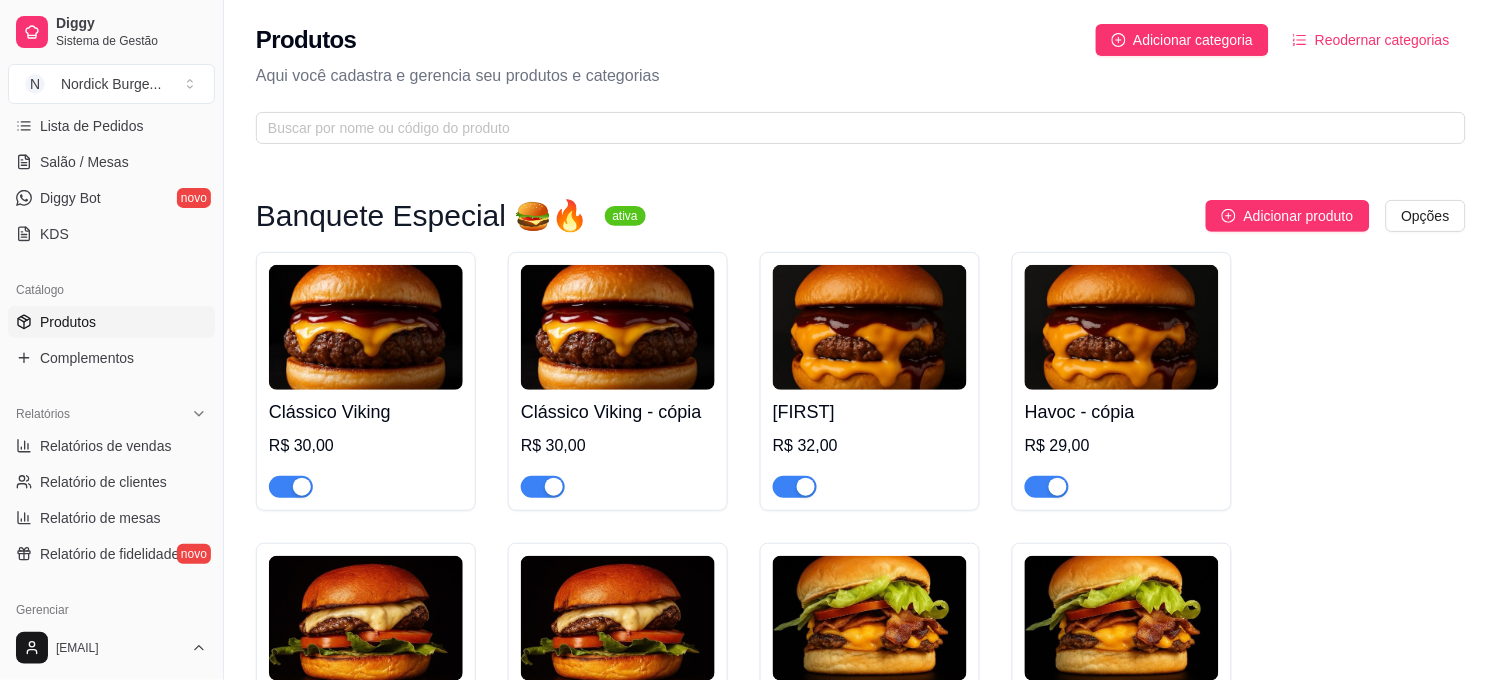 click at bounding box center [1122, 327] 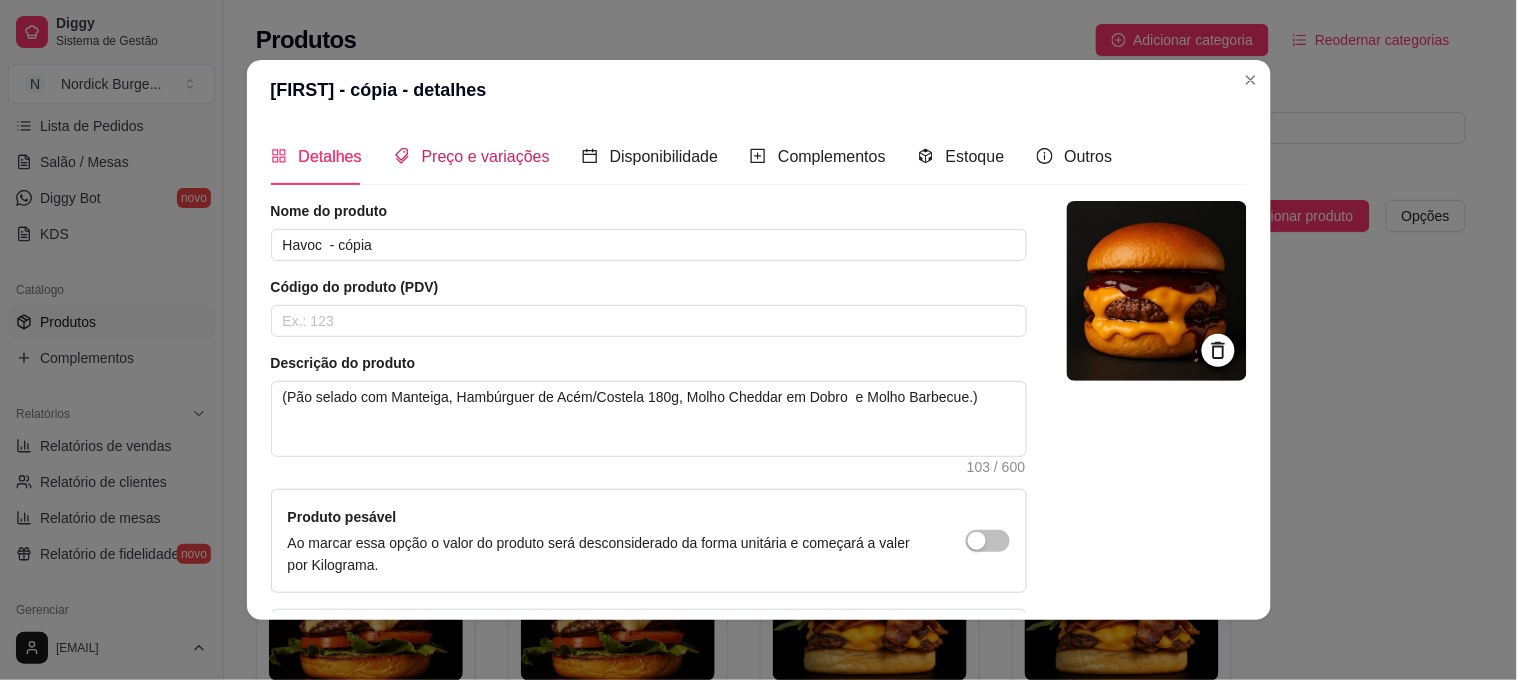 click on "Preço e variações" at bounding box center [486, 156] 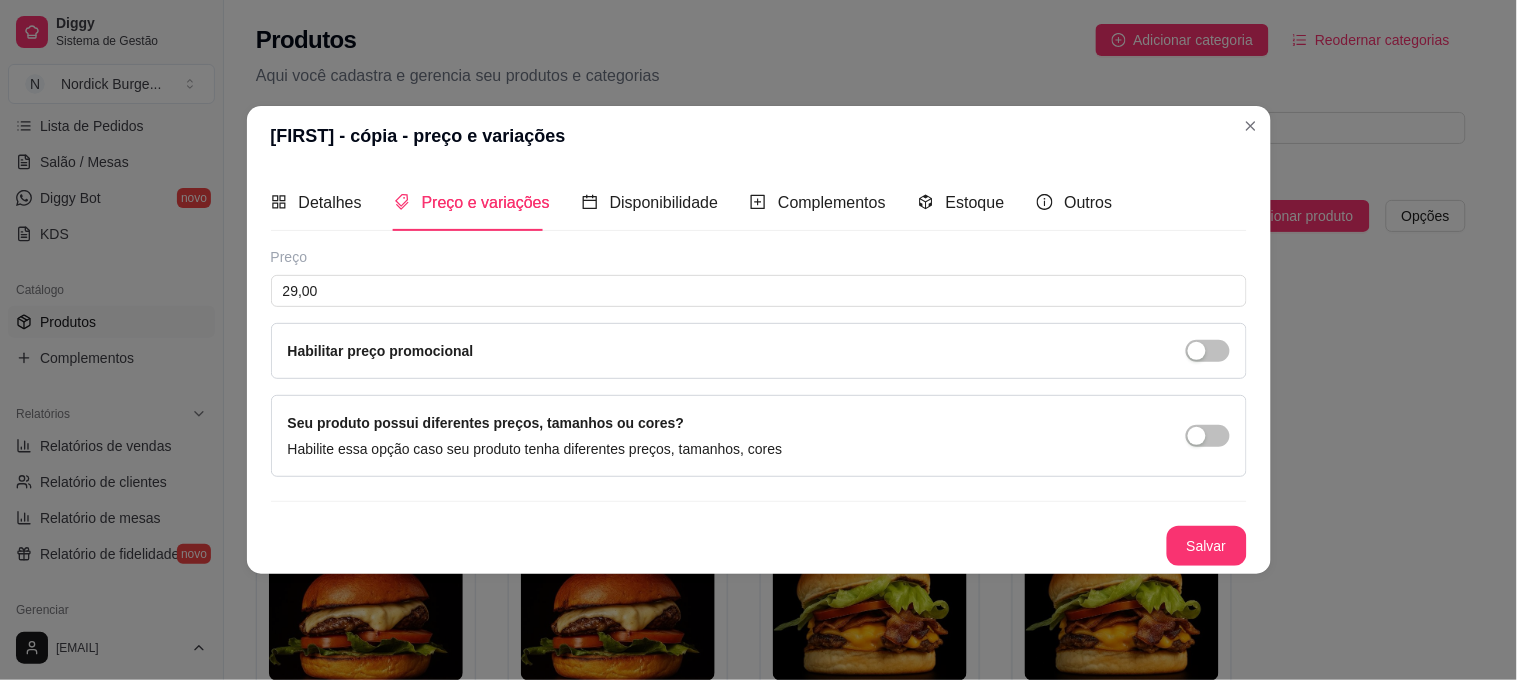 type 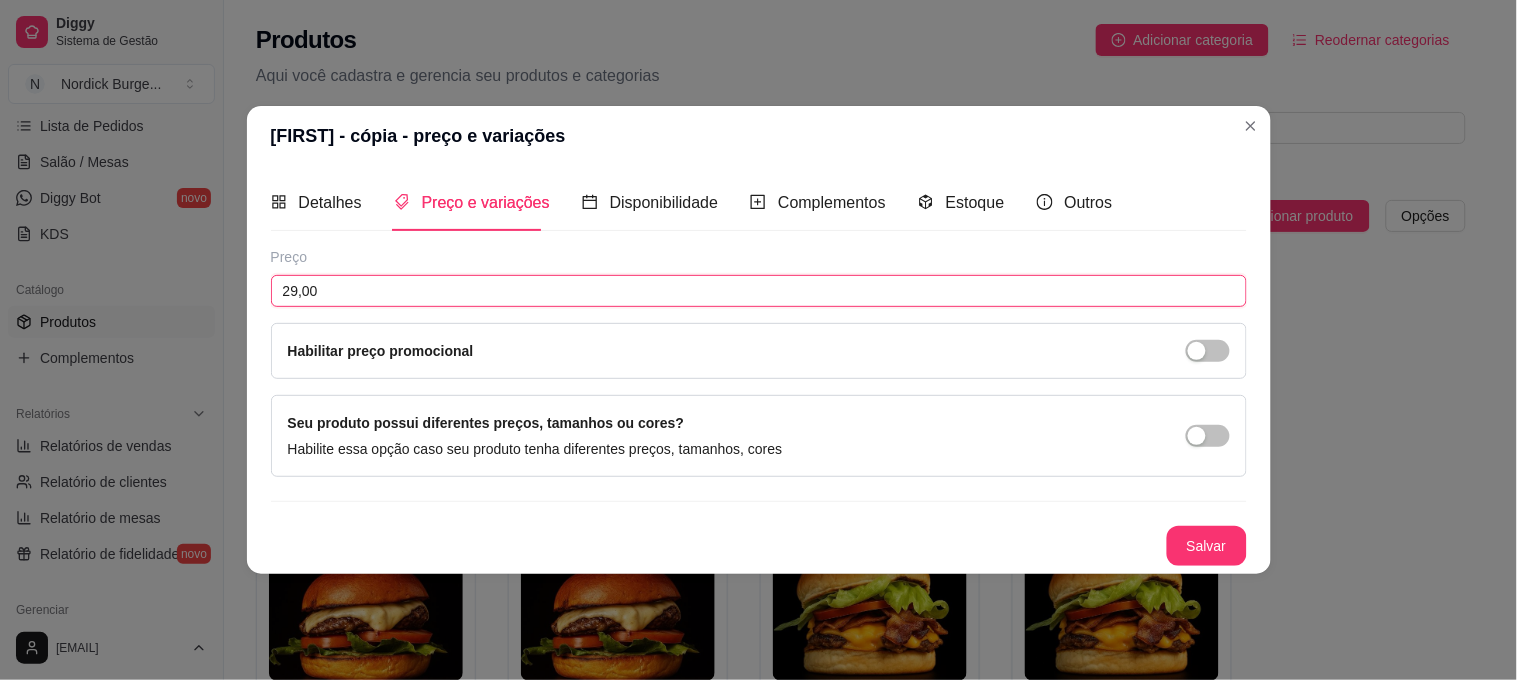 drag, startPoint x: 437, startPoint y: 297, endPoint x: 83, endPoint y: 353, distance: 358.402 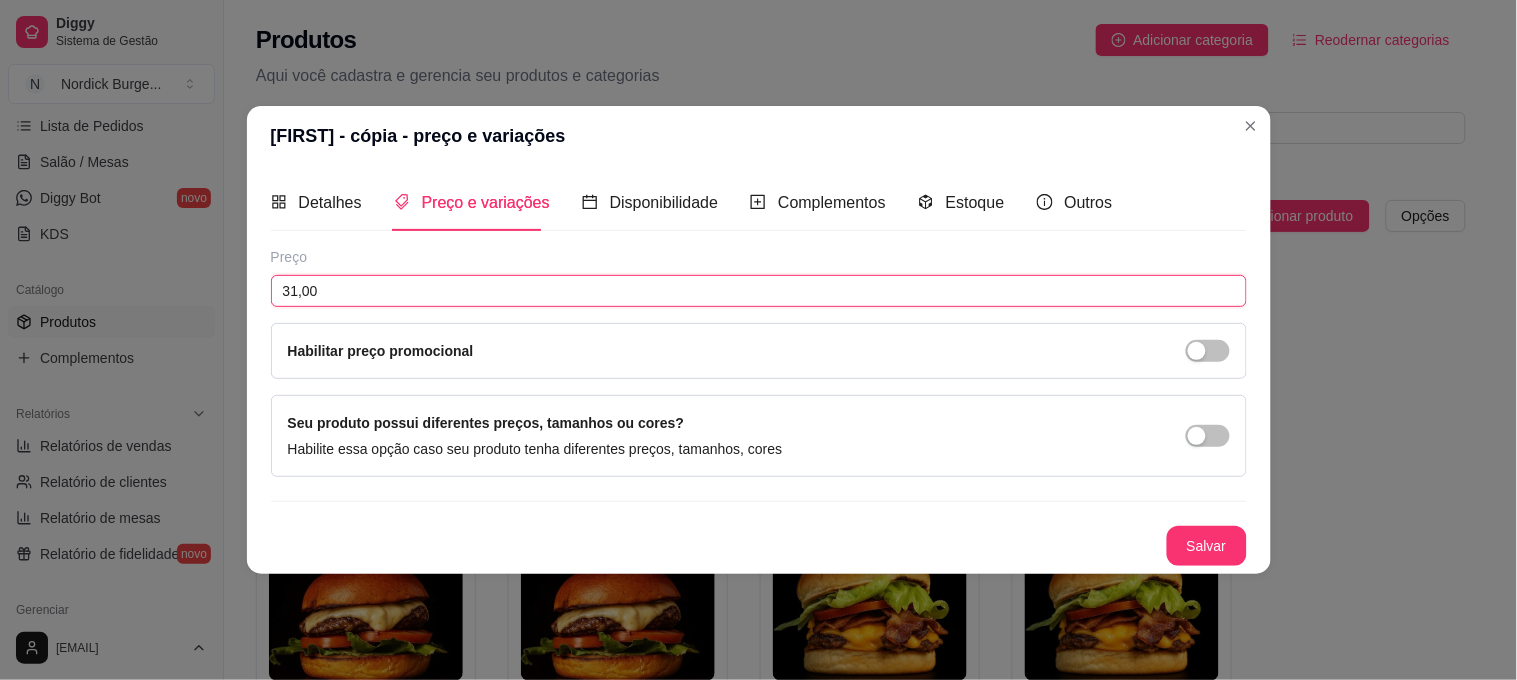 type on "31,00" 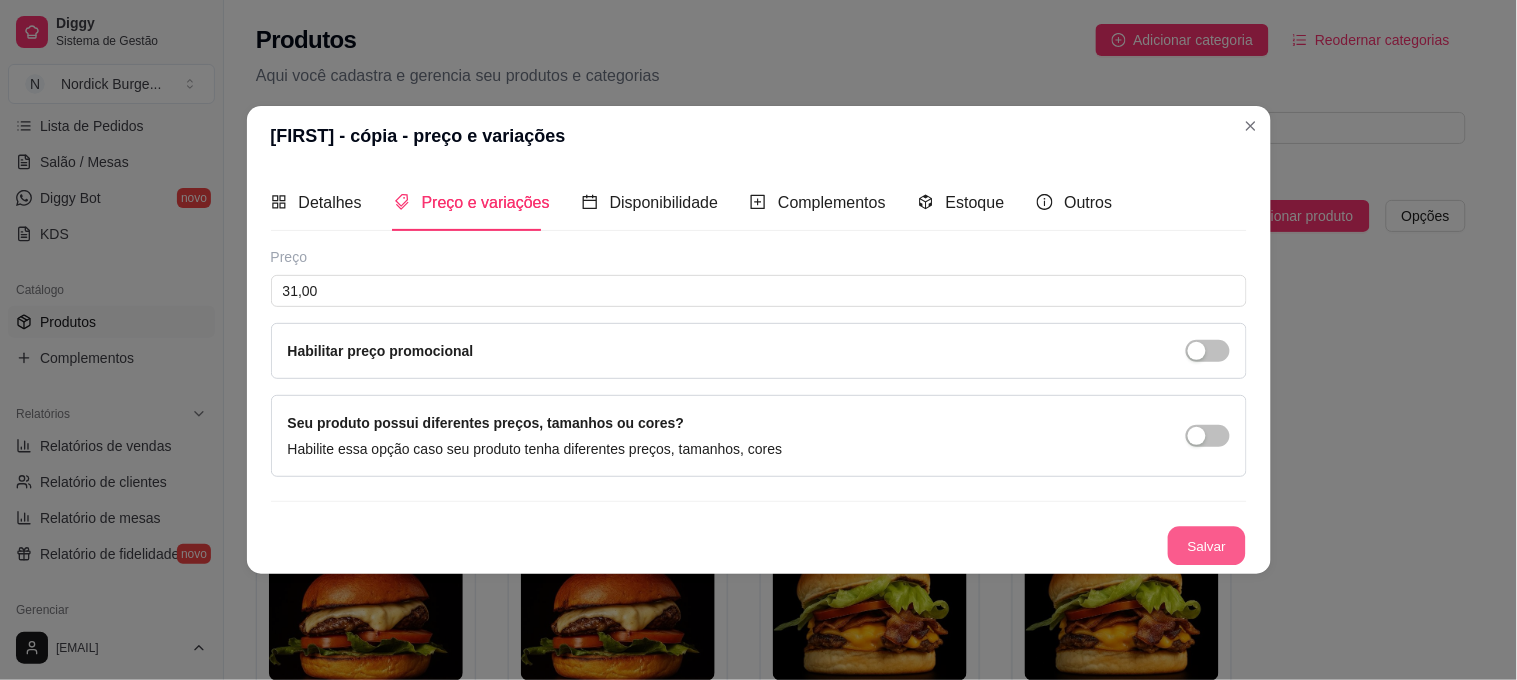 click on "Salvar" at bounding box center (1207, 546) 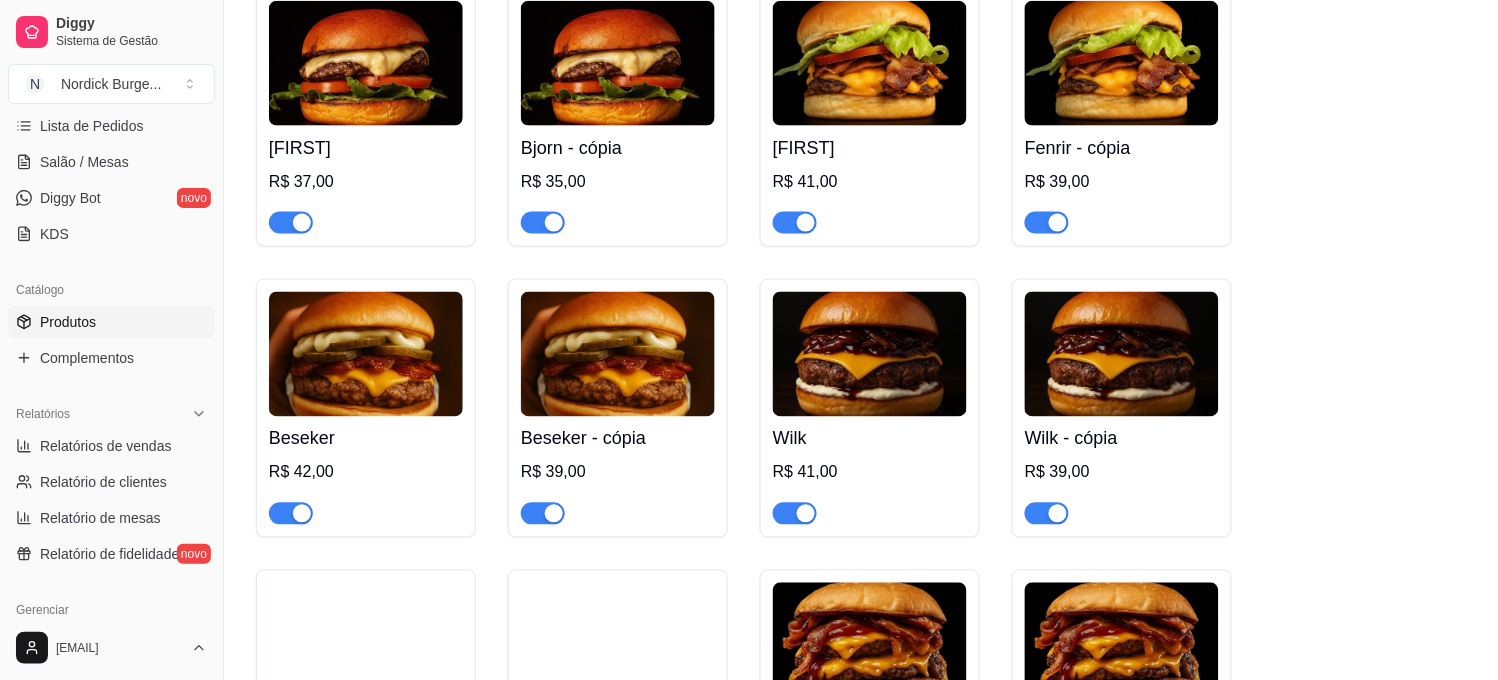 scroll, scrollTop: 666, scrollLeft: 0, axis: vertical 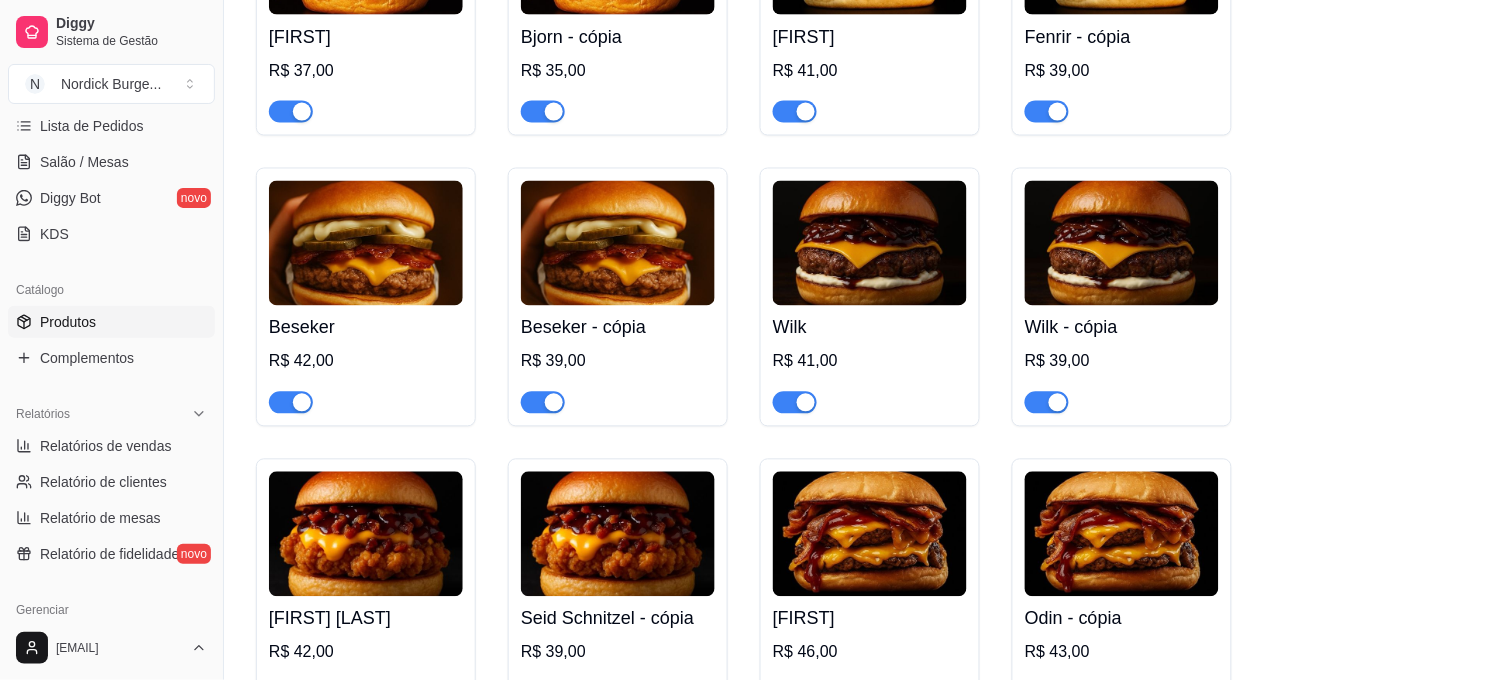 click at bounding box center (870, 243) 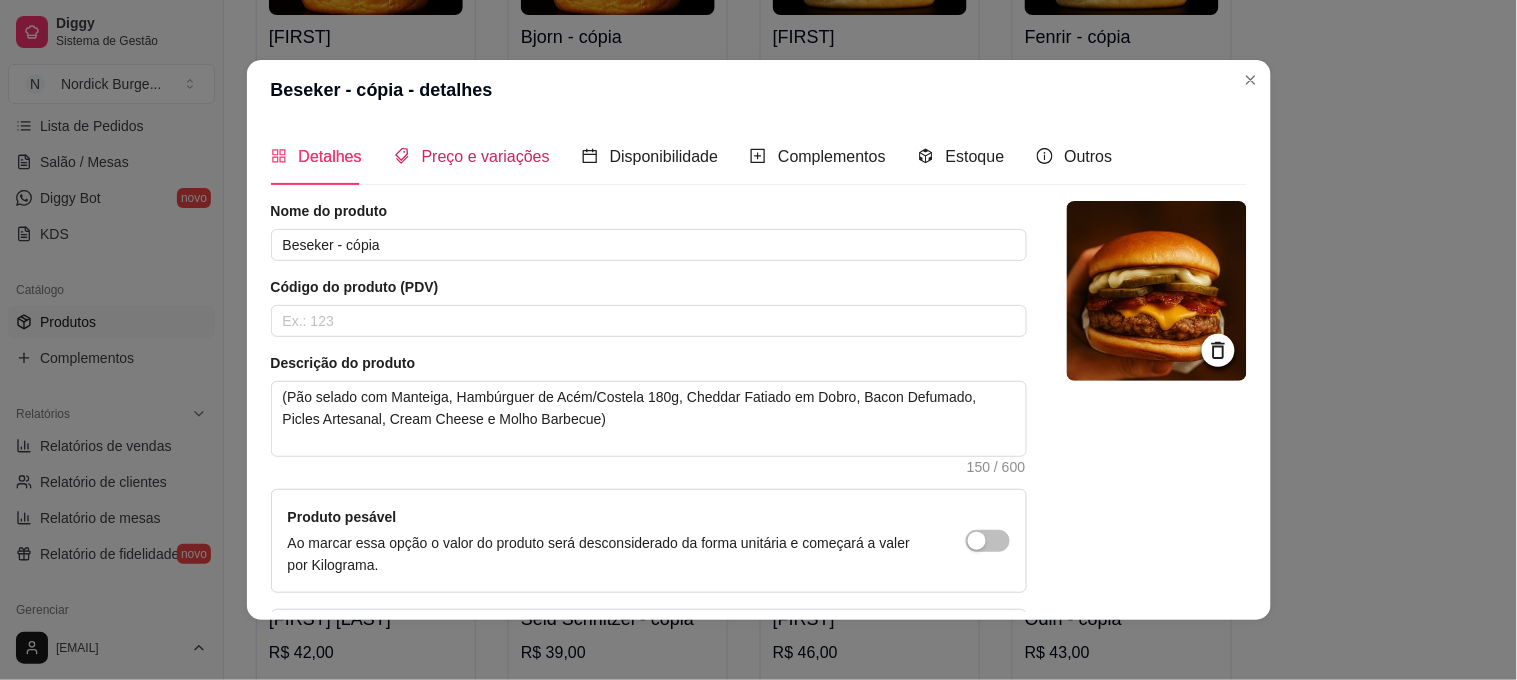 click on "Preço e variações" at bounding box center [472, 156] 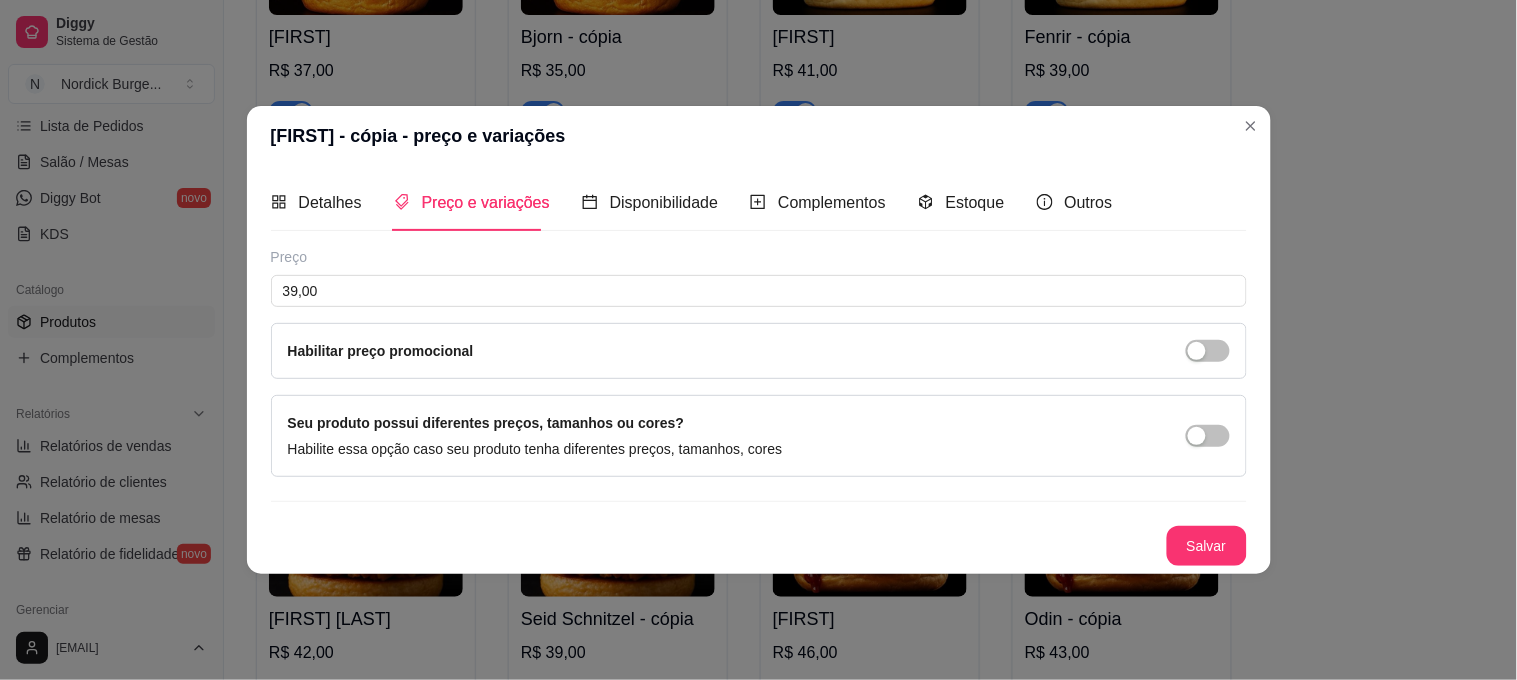 type 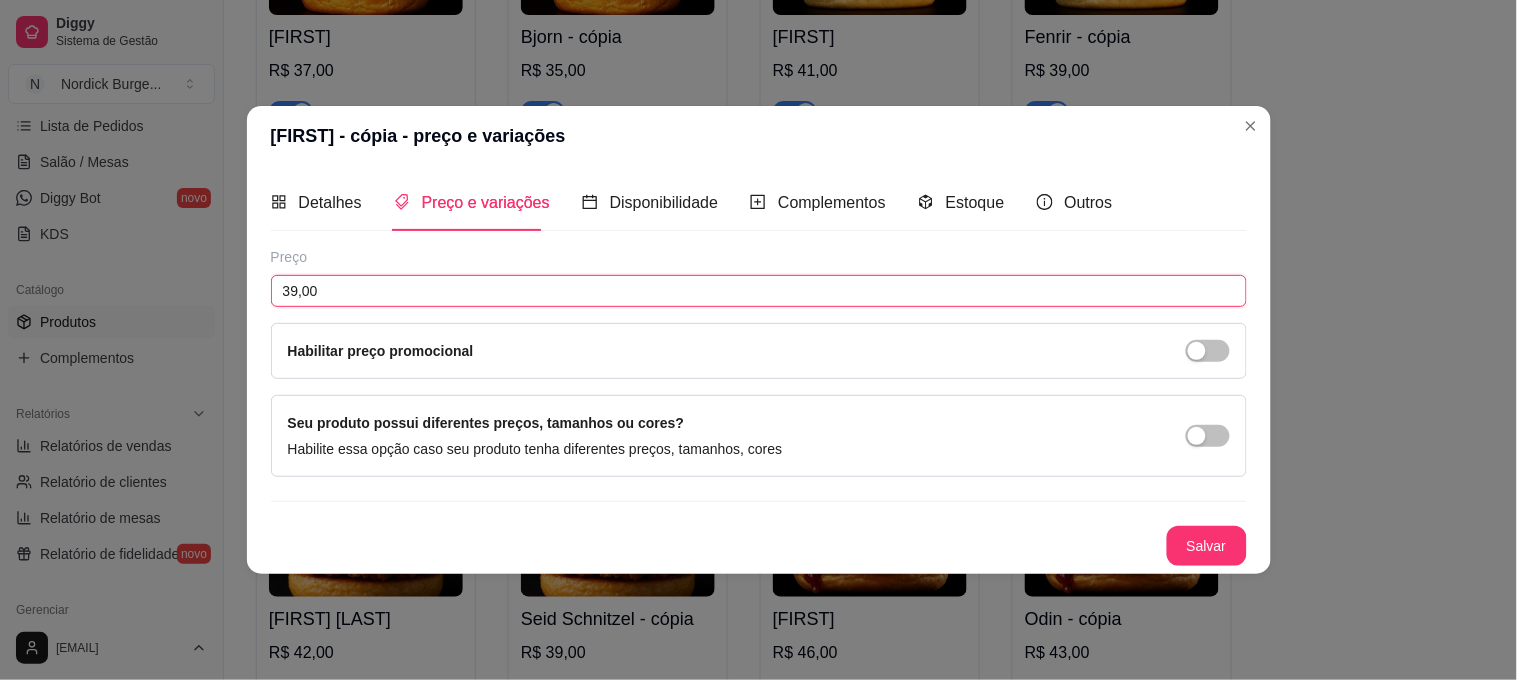 click on "39,00" at bounding box center [759, 291] 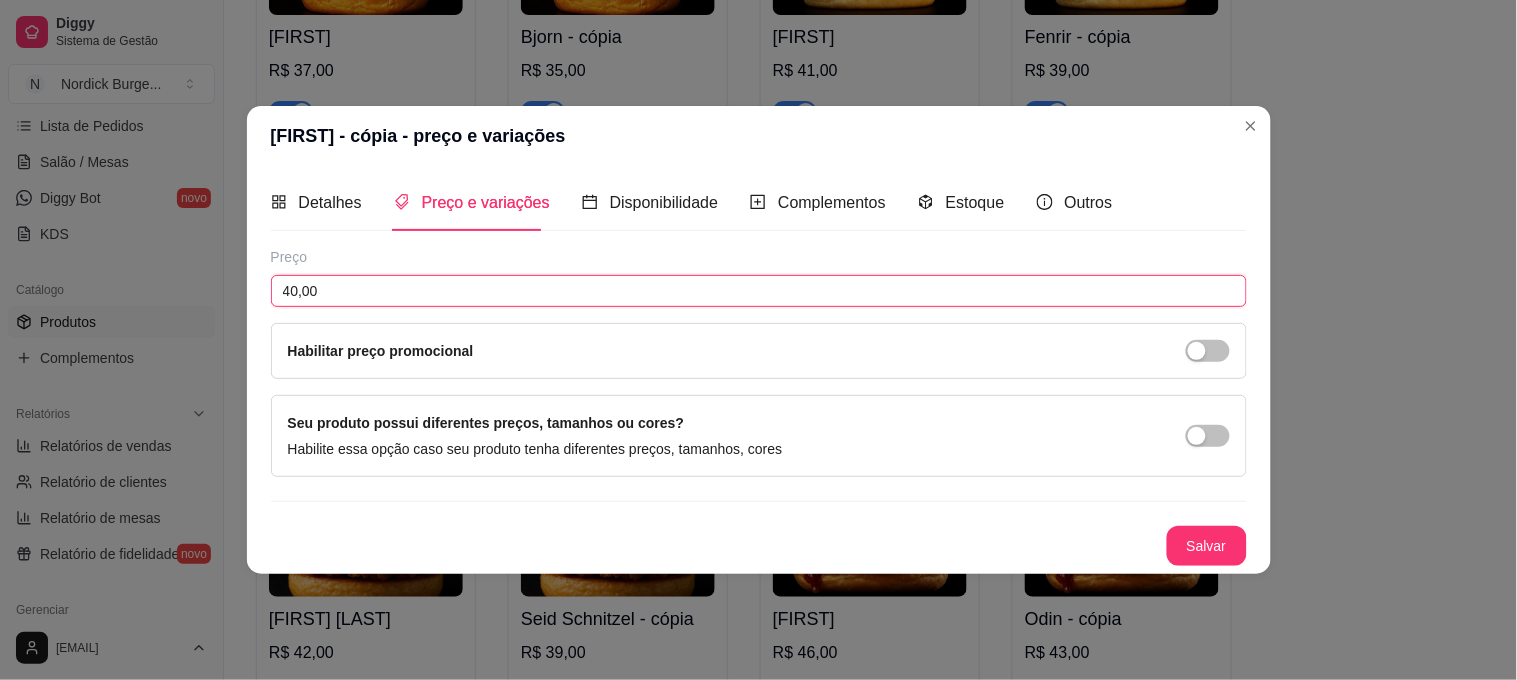 click on "40,00" at bounding box center [759, 291] 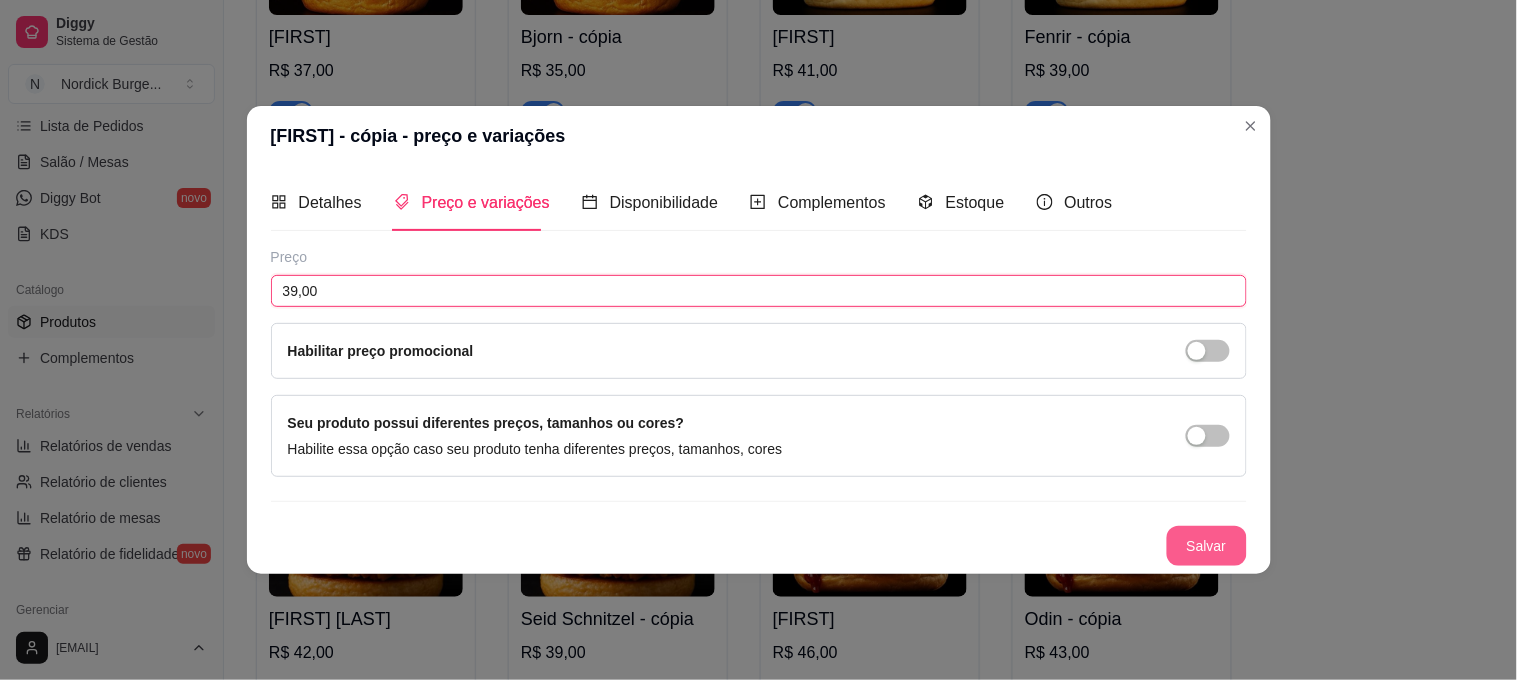 type on "39,00" 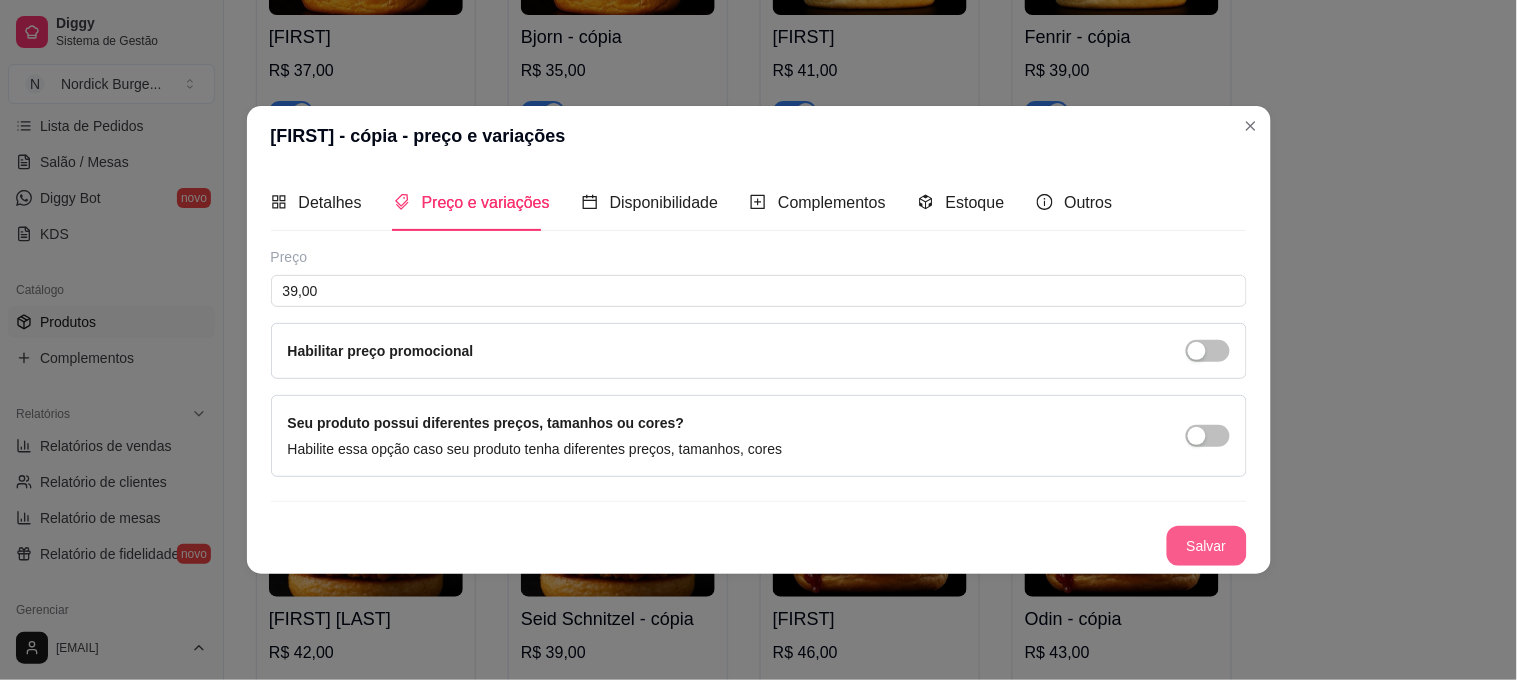 click on "Salvar" at bounding box center (1207, 546) 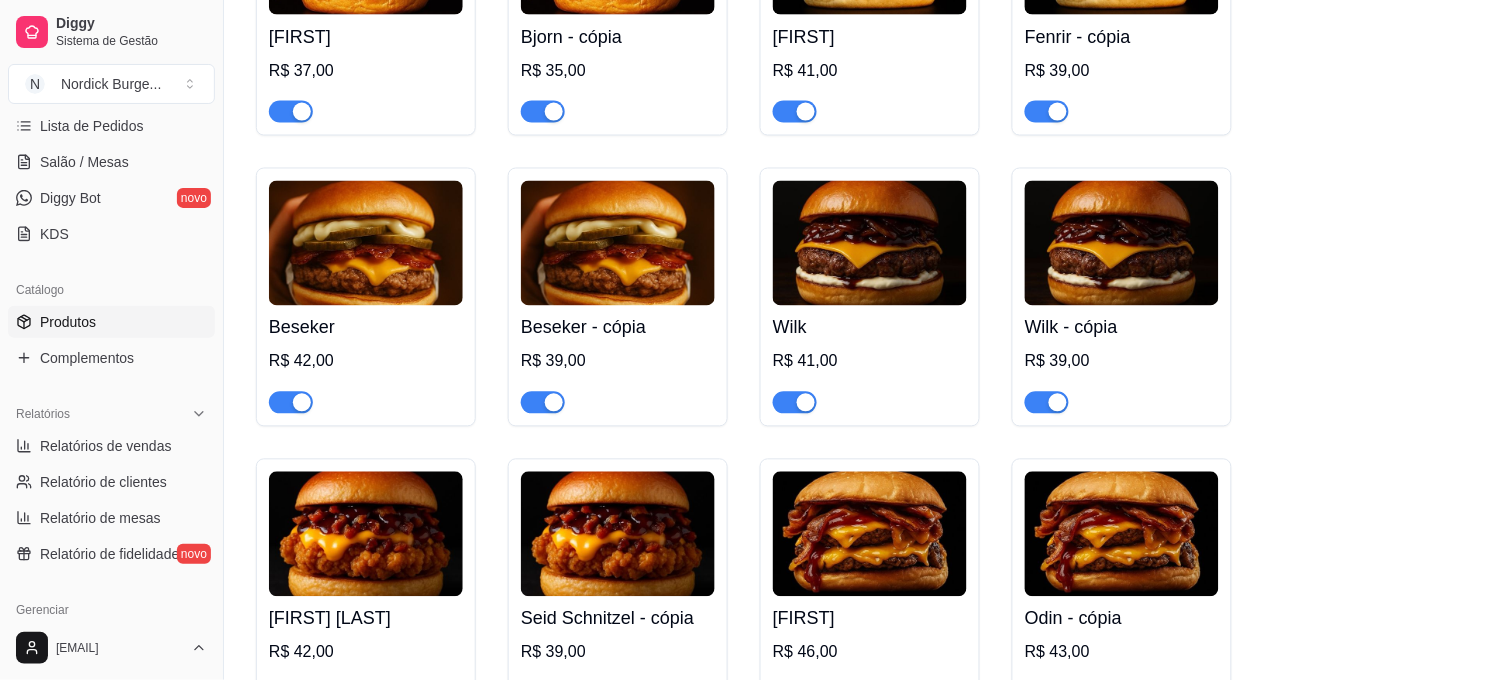 click at bounding box center (870, 243) 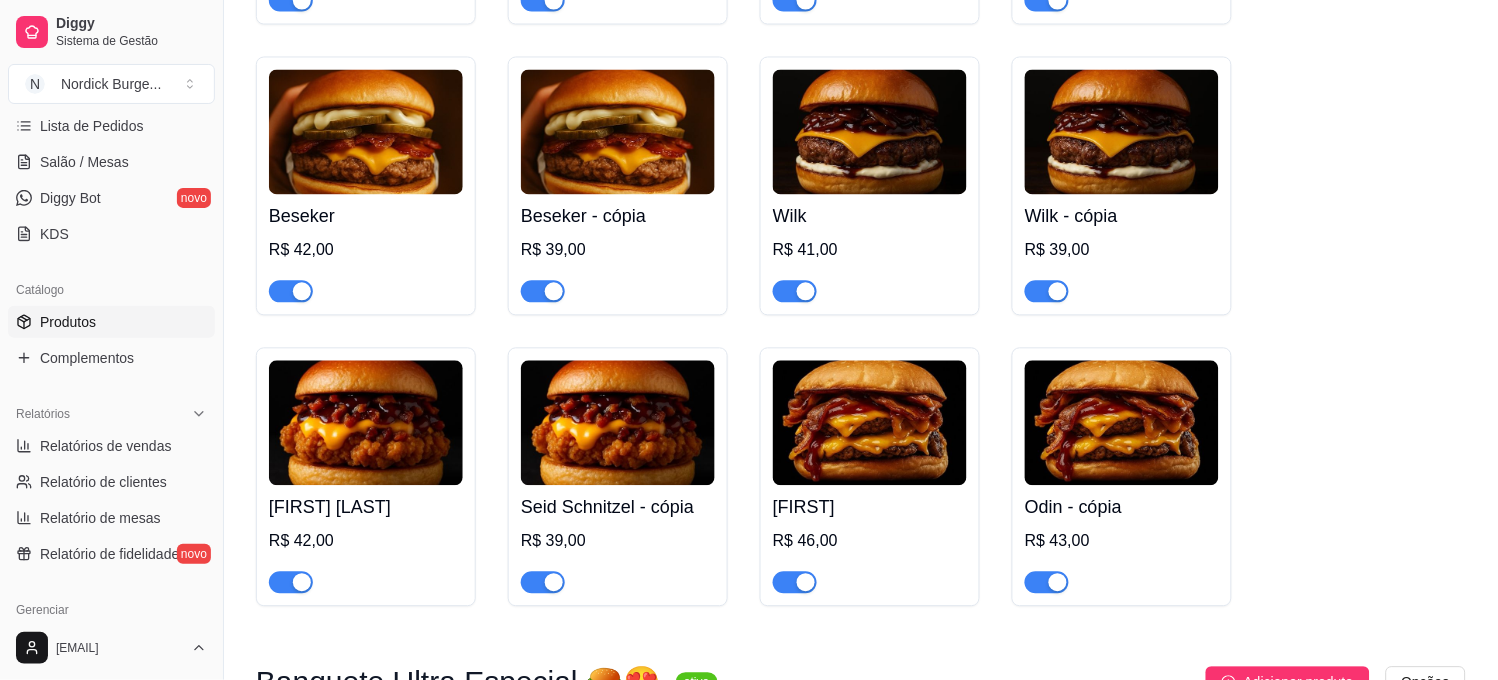 scroll, scrollTop: 888, scrollLeft: 0, axis: vertical 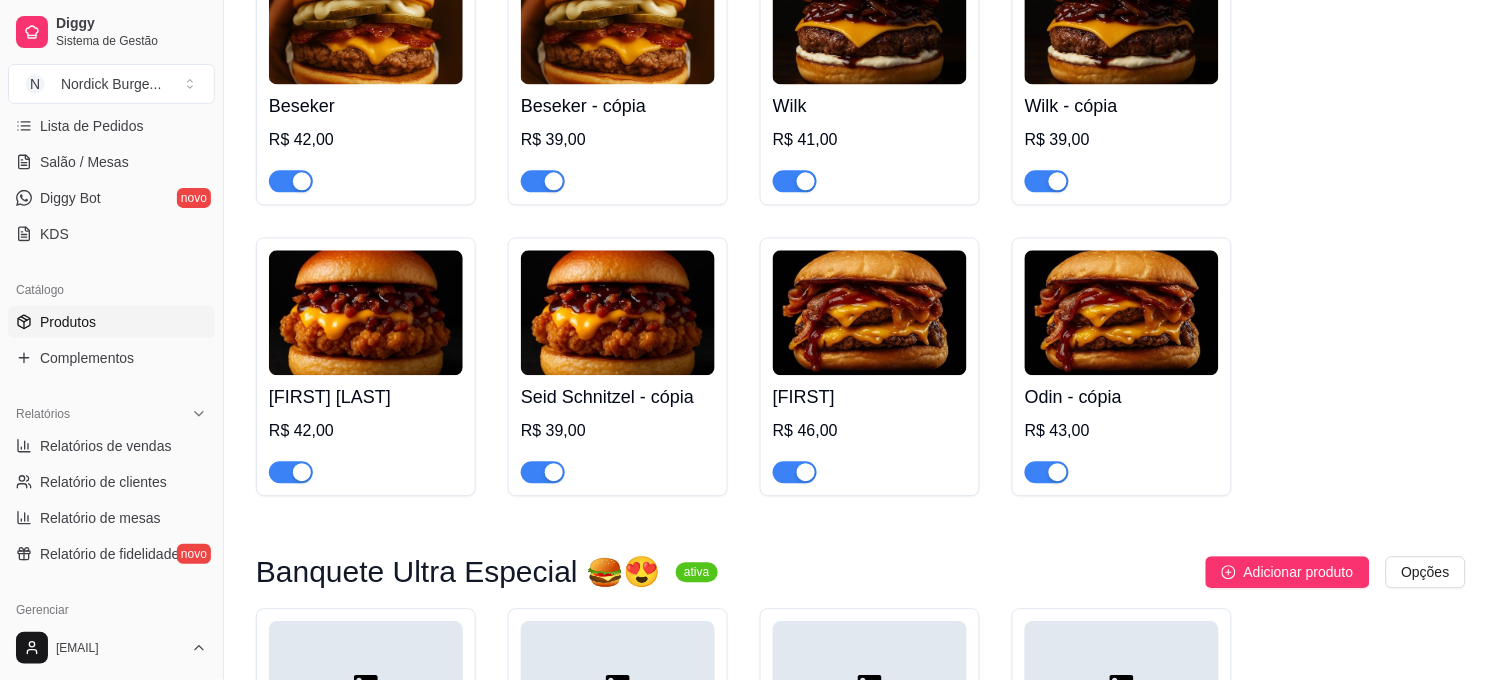 click at bounding box center (618, 312) 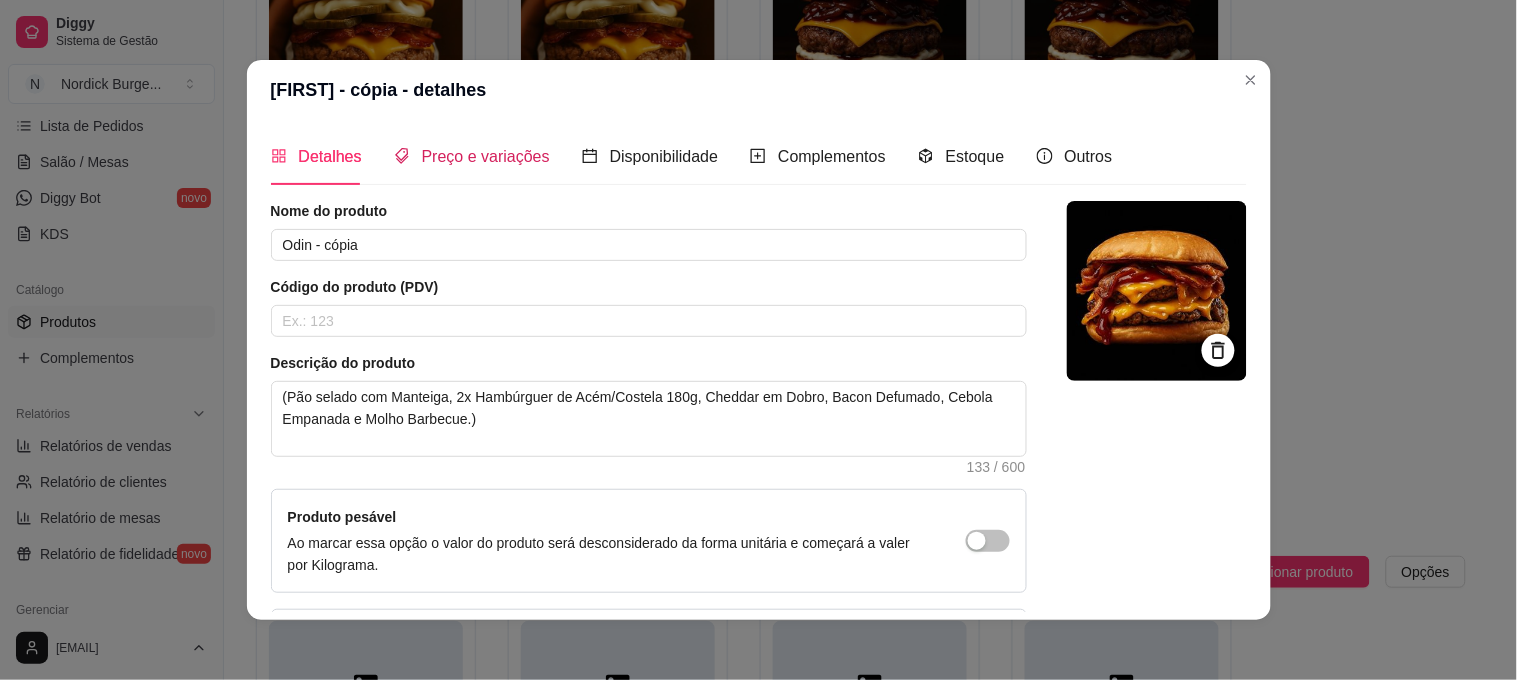 click on "Preço e variações" at bounding box center [486, 156] 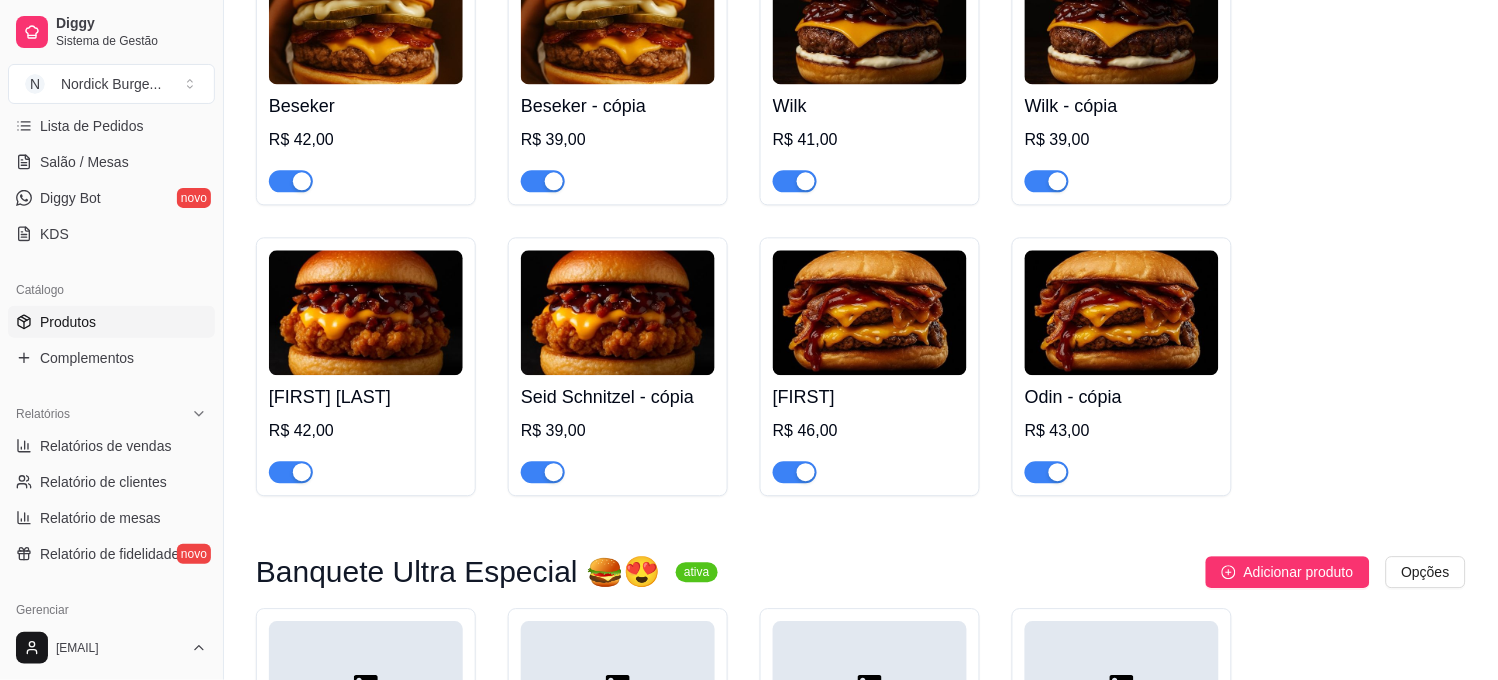 click on "Odin - cópia" at bounding box center (1122, 397) 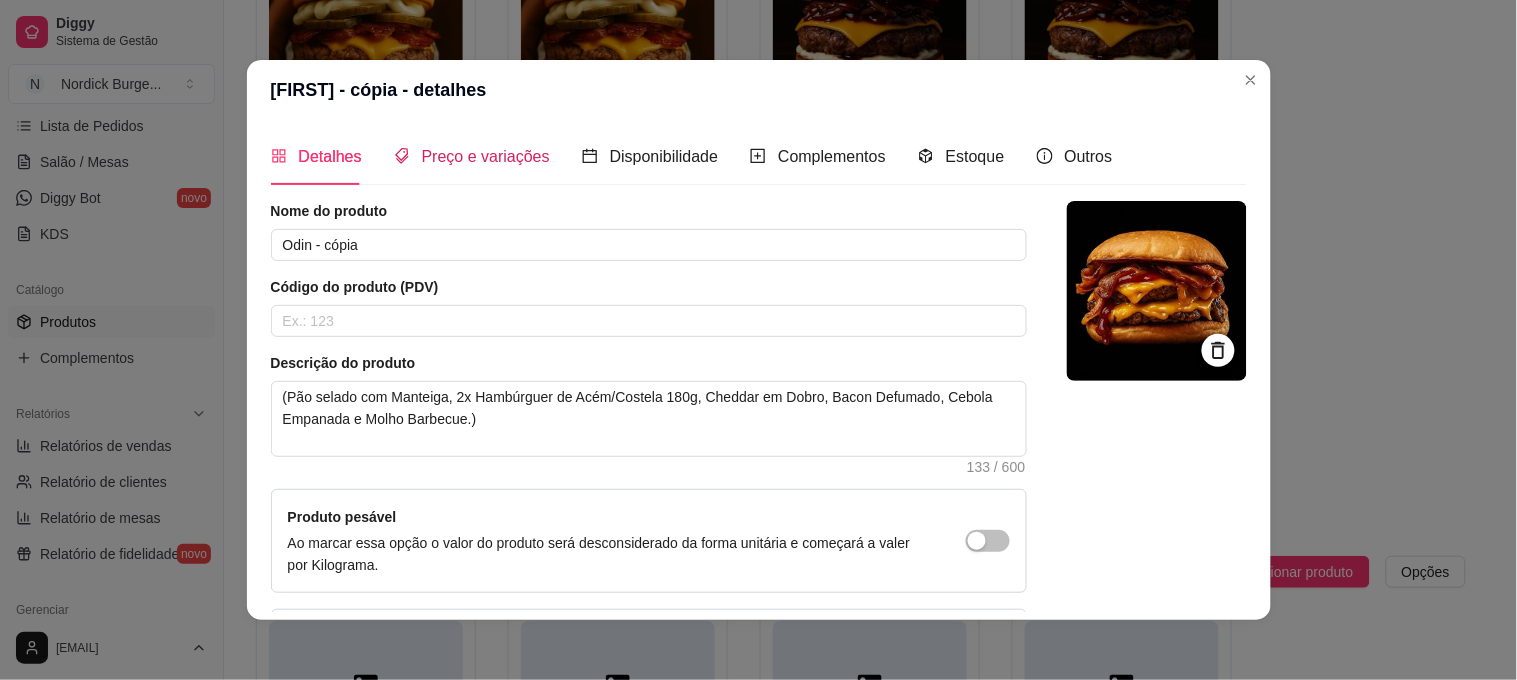 click on "Preço e variações" at bounding box center (486, 156) 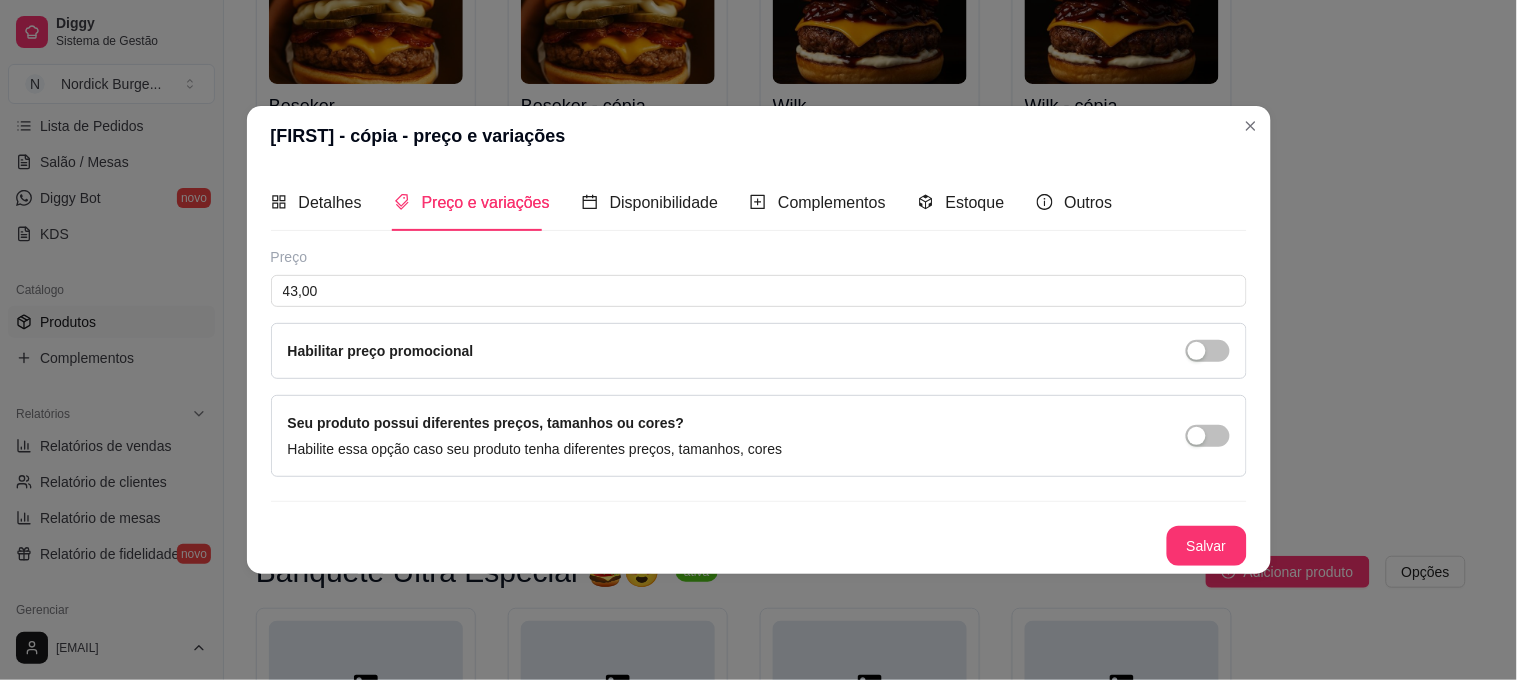 type 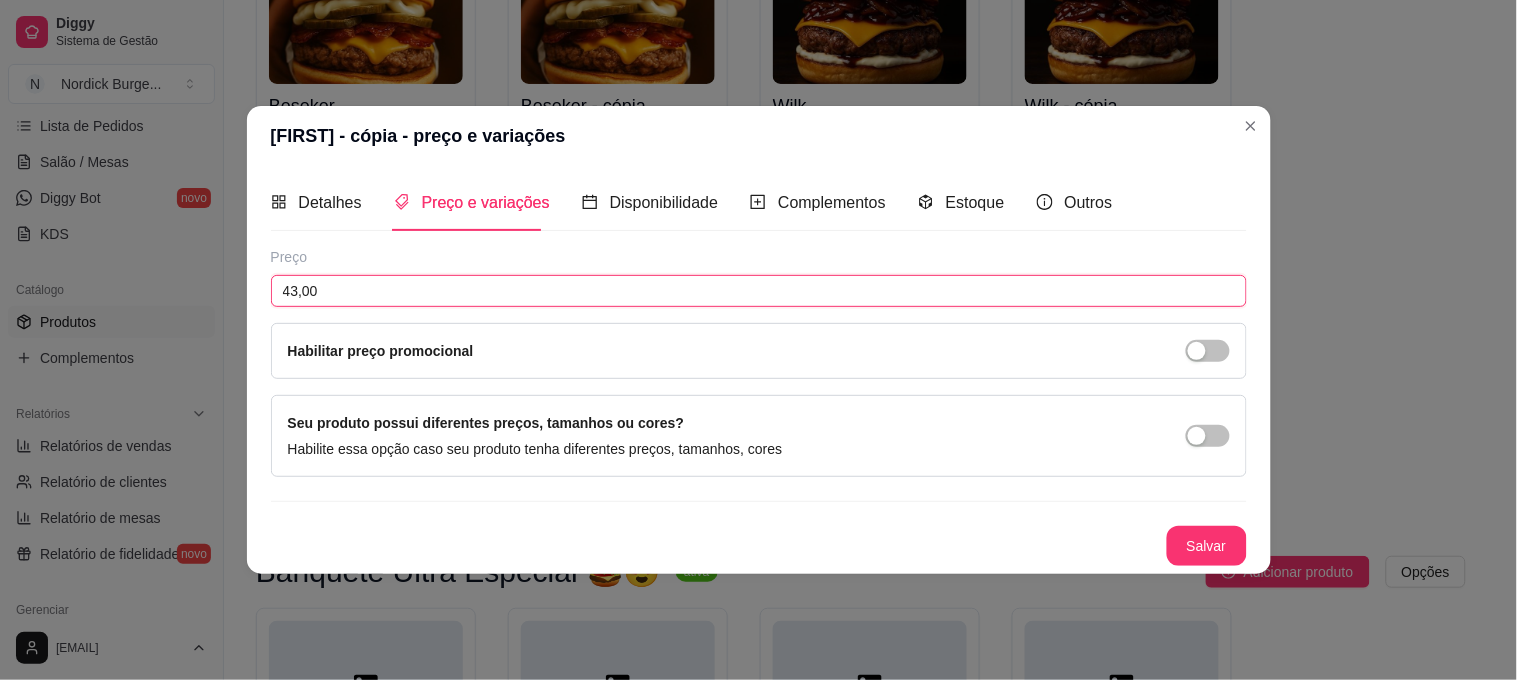 drag, startPoint x: 528, startPoint y: 296, endPoint x: 208, endPoint y: 322, distance: 321.0545 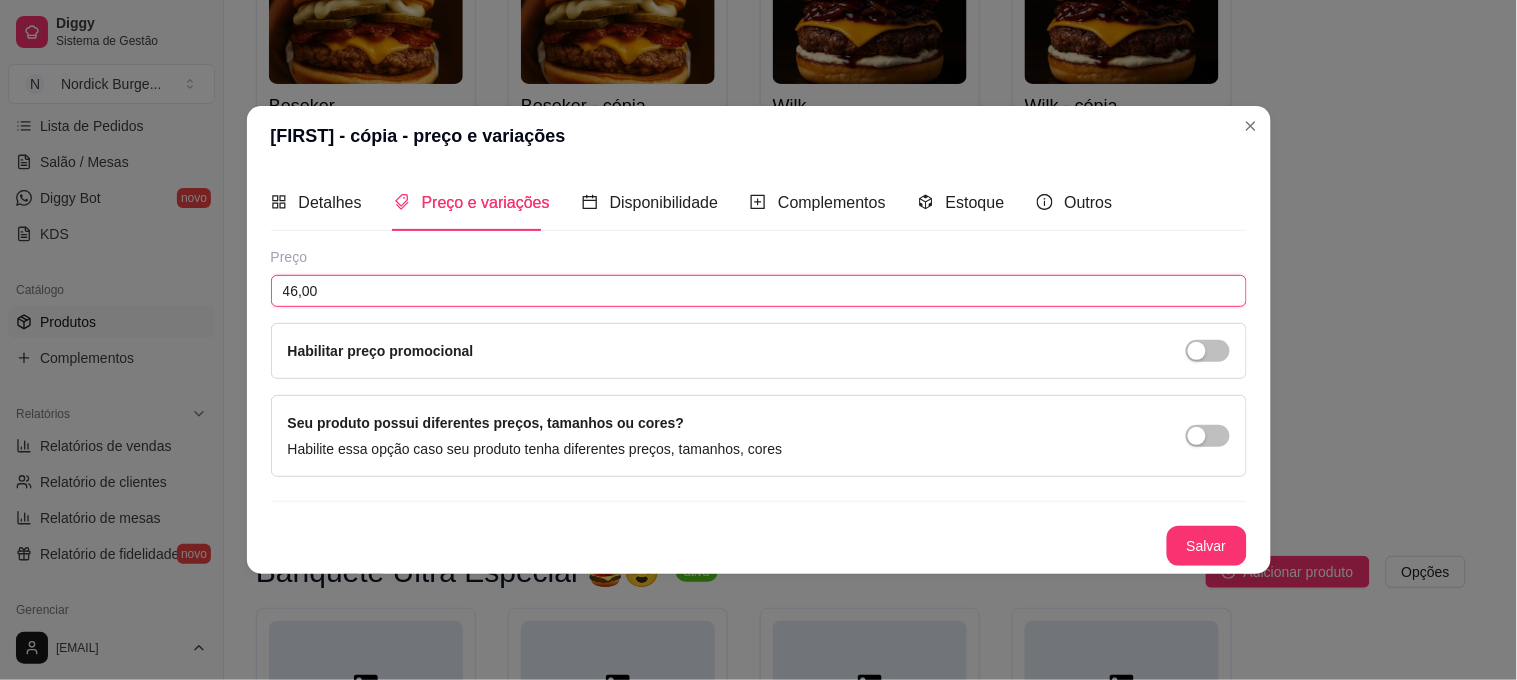 type on "46,00" 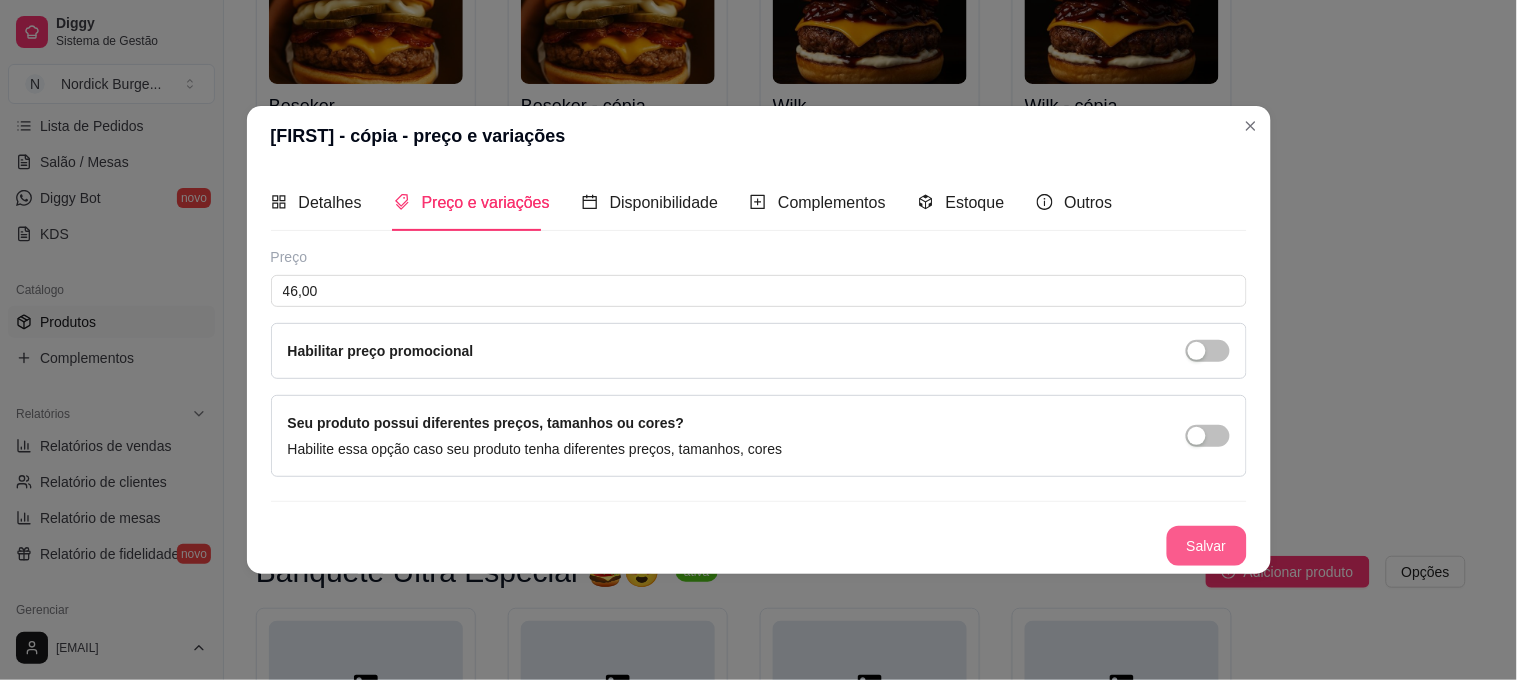 click on "Salvar" at bounding box center [1207, 546] 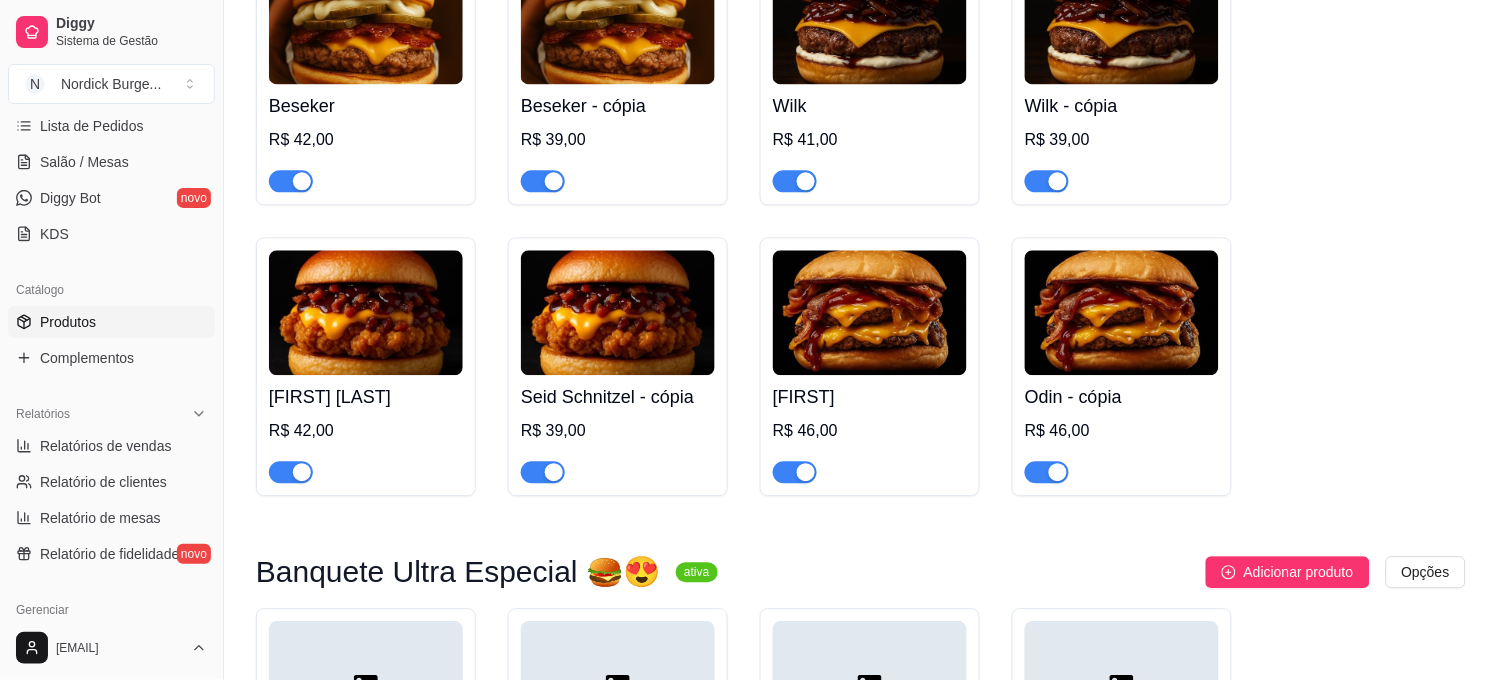 scroll, scrollTop: 1000, scrollLeft: 0, axis: vertical 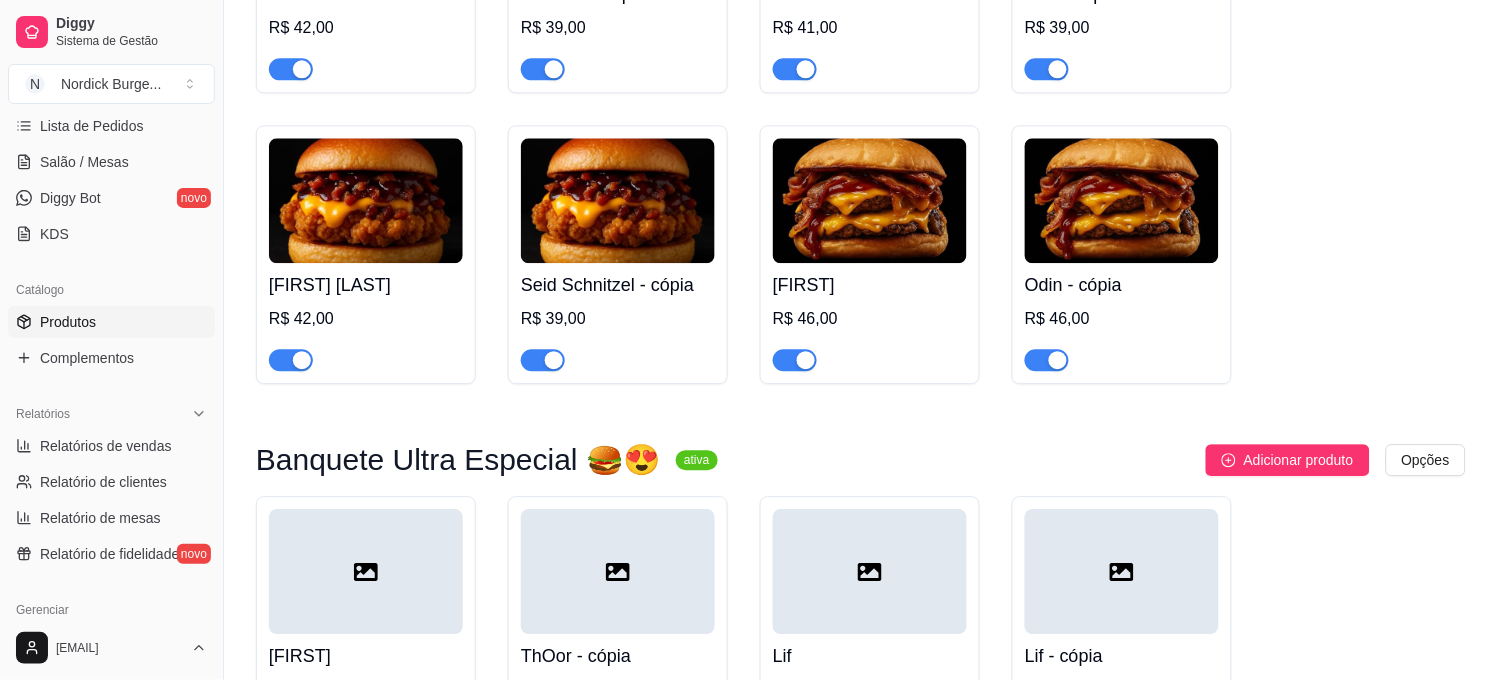 click at bounding box center (870, 200) 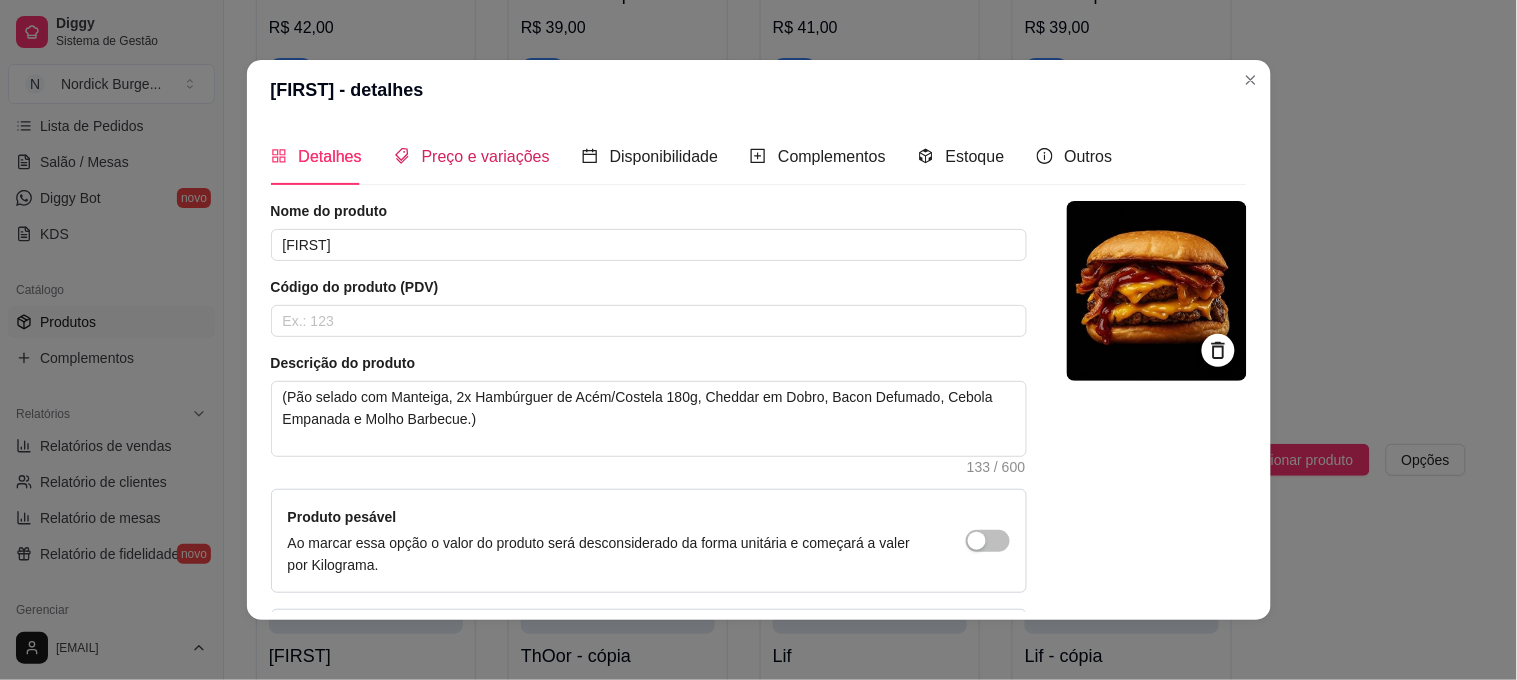 click on "Preço e variações" at bounding box center [486, 156] 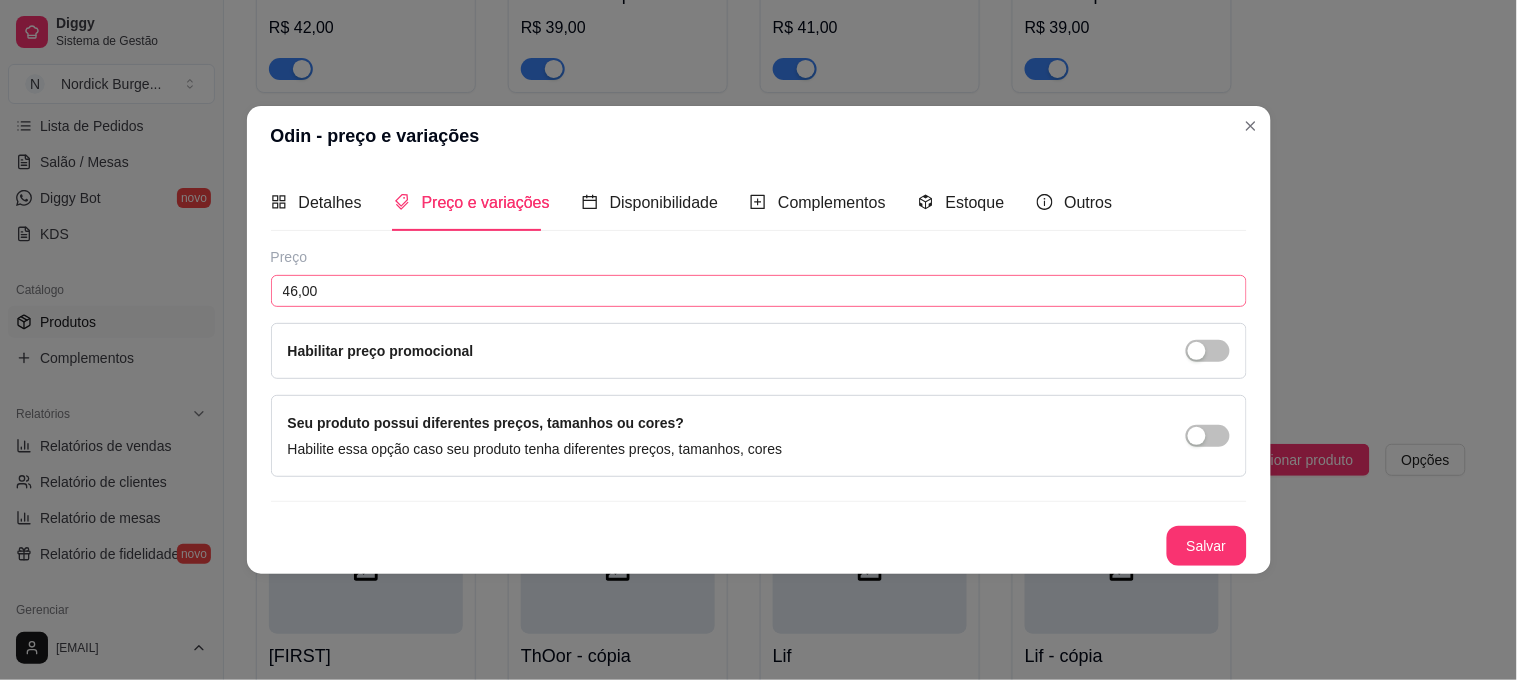 drag, startPoint x: 478, startPoint y: 317, endPoint x: 474, endPoint y: 285, distance: 32.24903 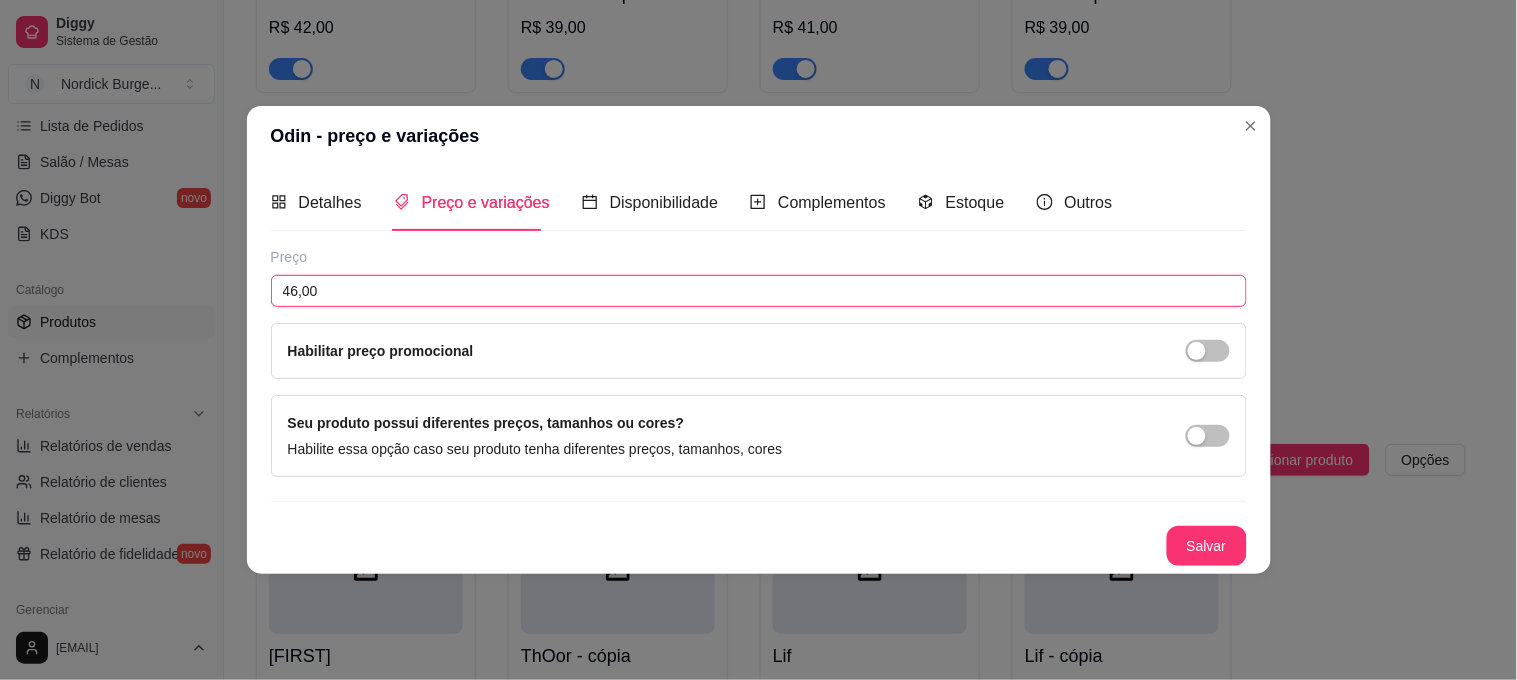 click on "46,00" at bounding box center (759, 291) 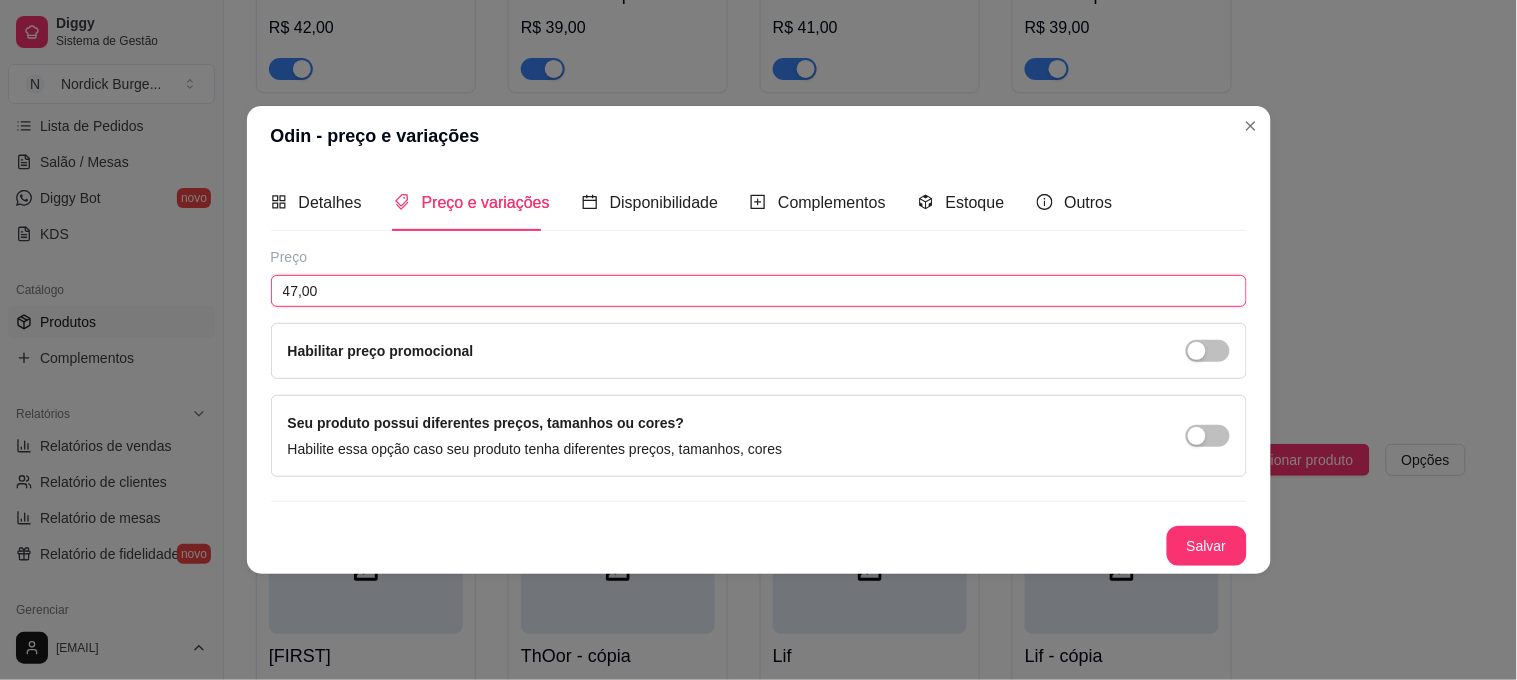 type on "47,00" 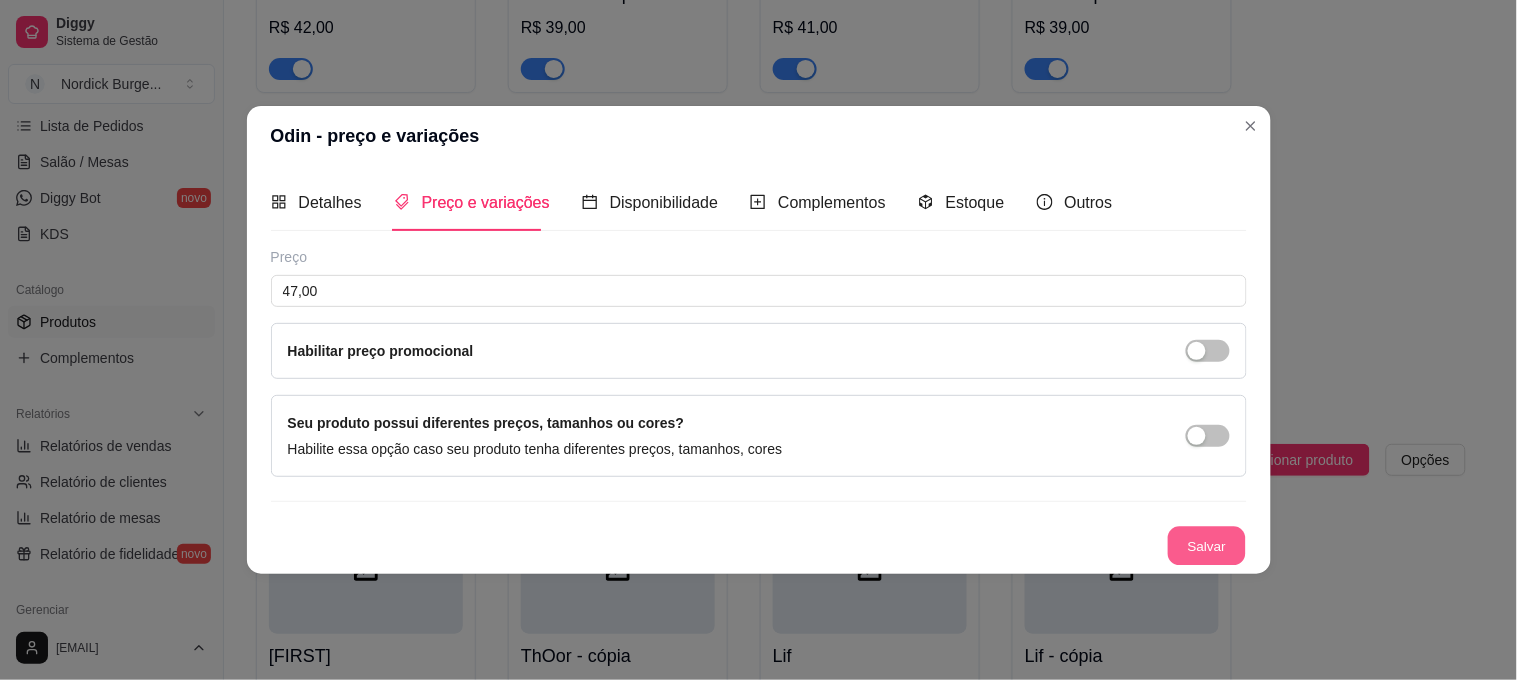 click on "Salvar" at bounding box center (1207, 546) 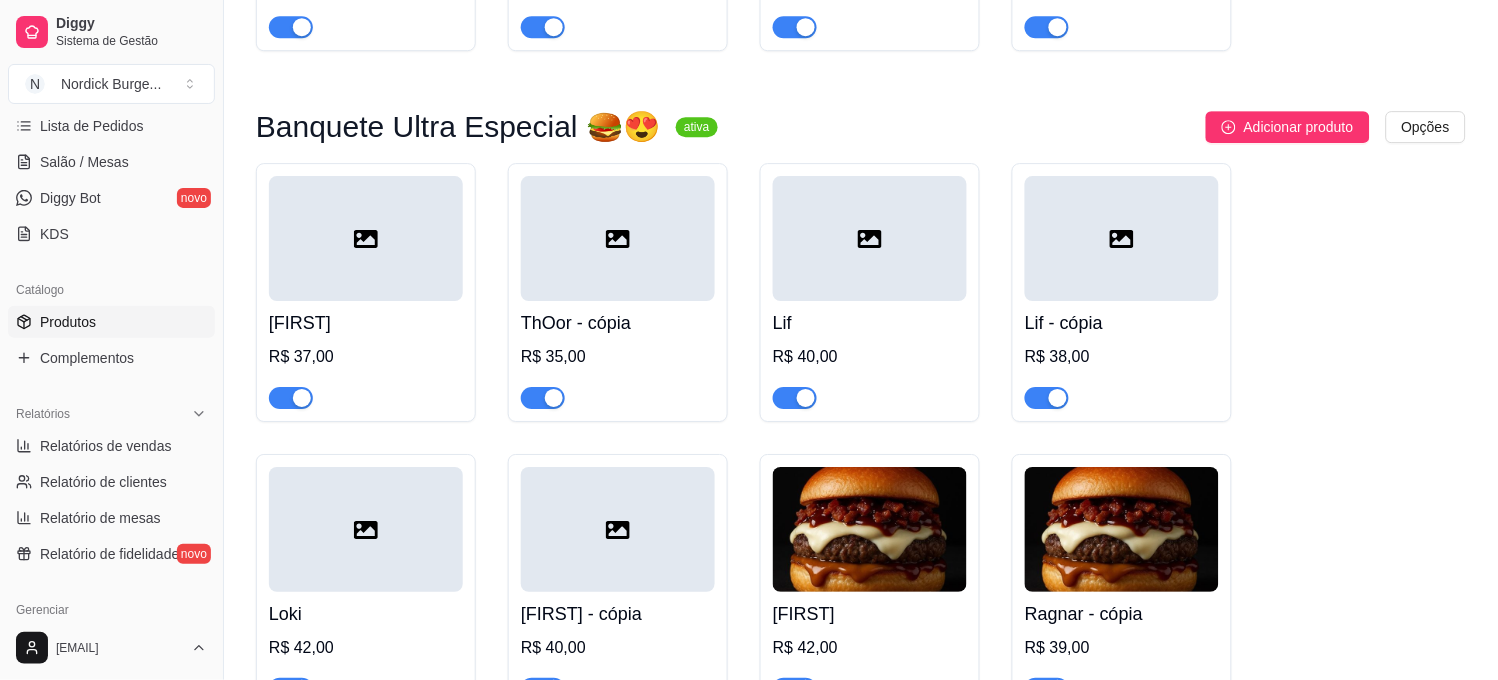 scroll, scrollTop: 1444, scrollLeft: 0, axis: vertical 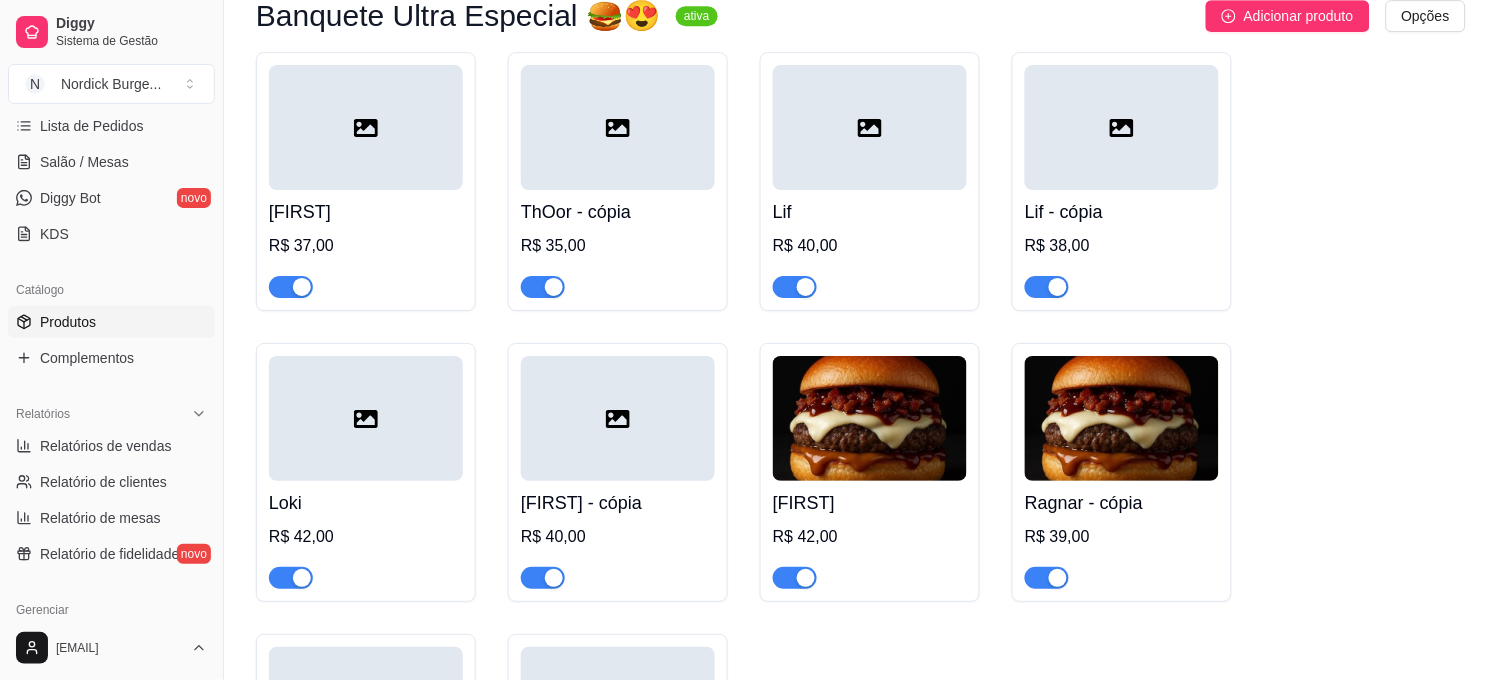 click at bounding box center [366, 127] 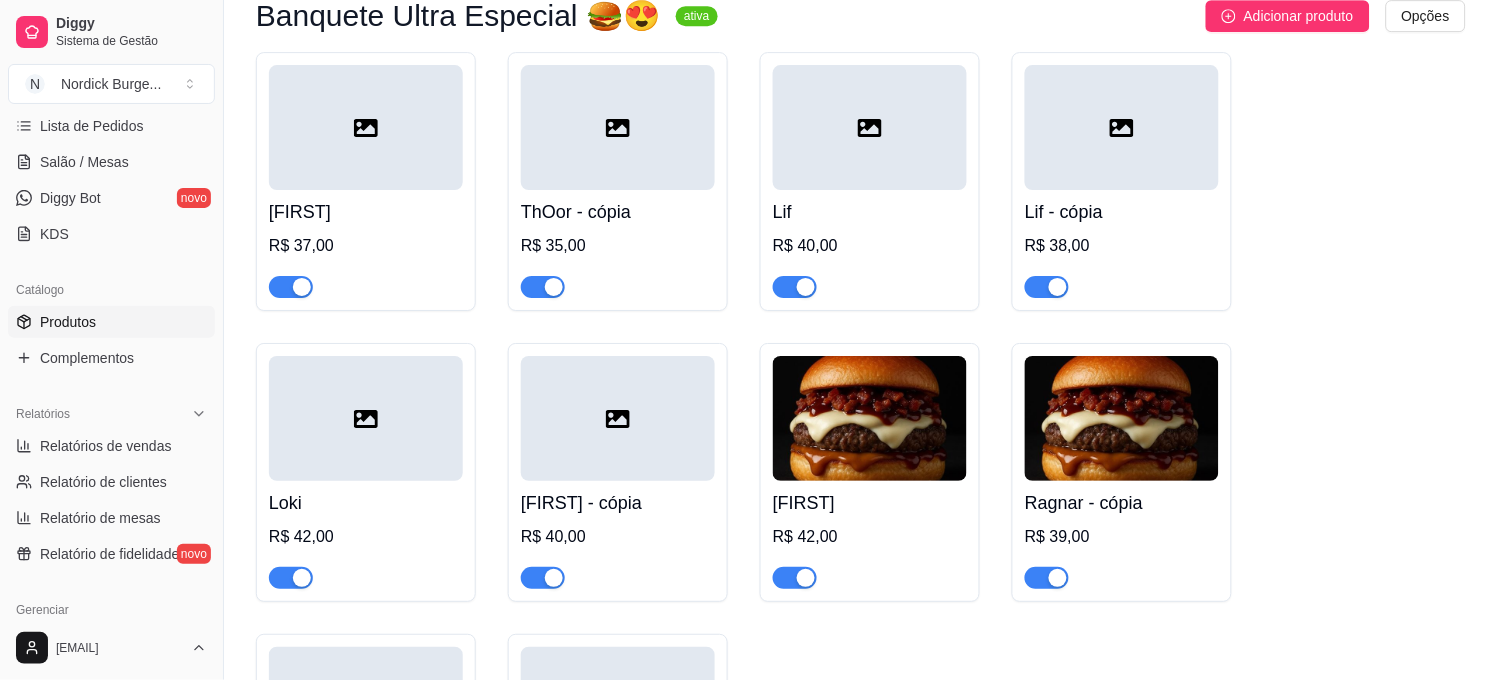 click at bounding box center [870, 127] 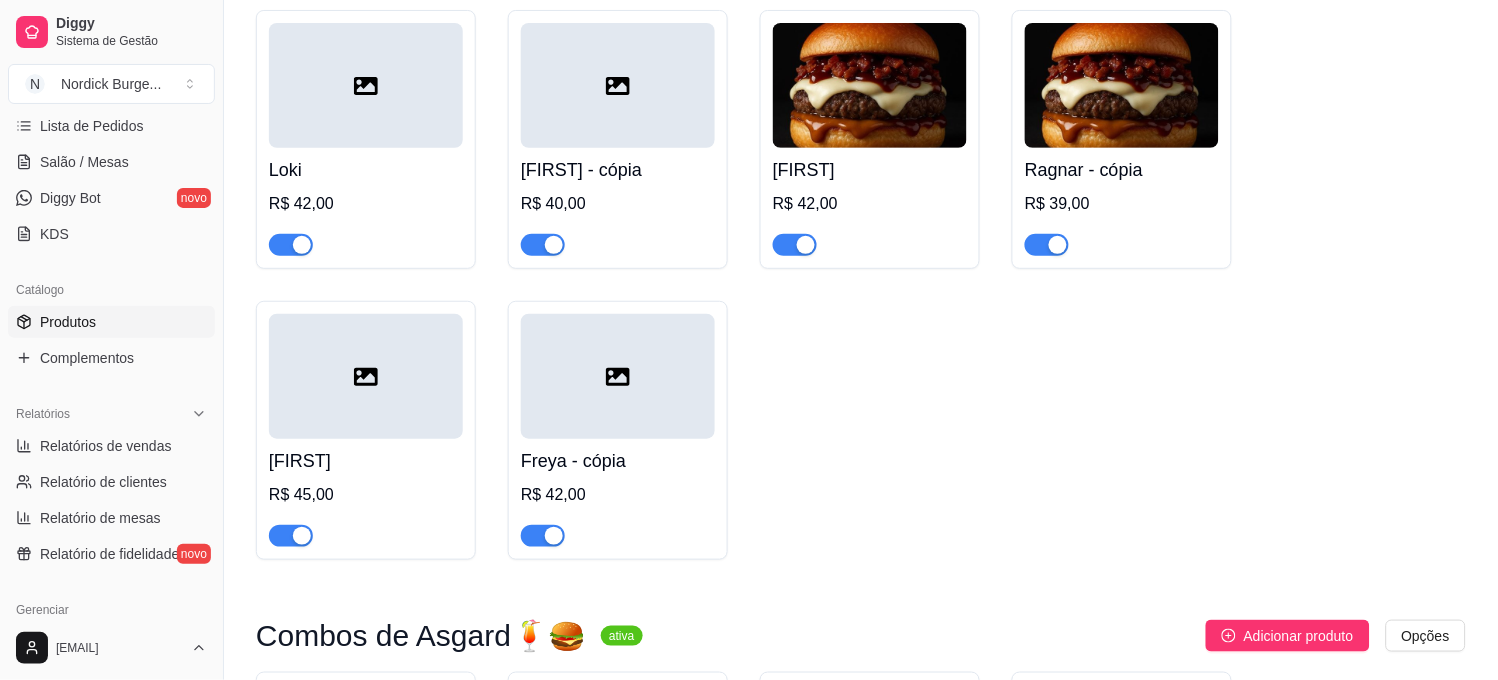 scroll, scrollTop: 1666, scrollLeft: 0, axis: vertical 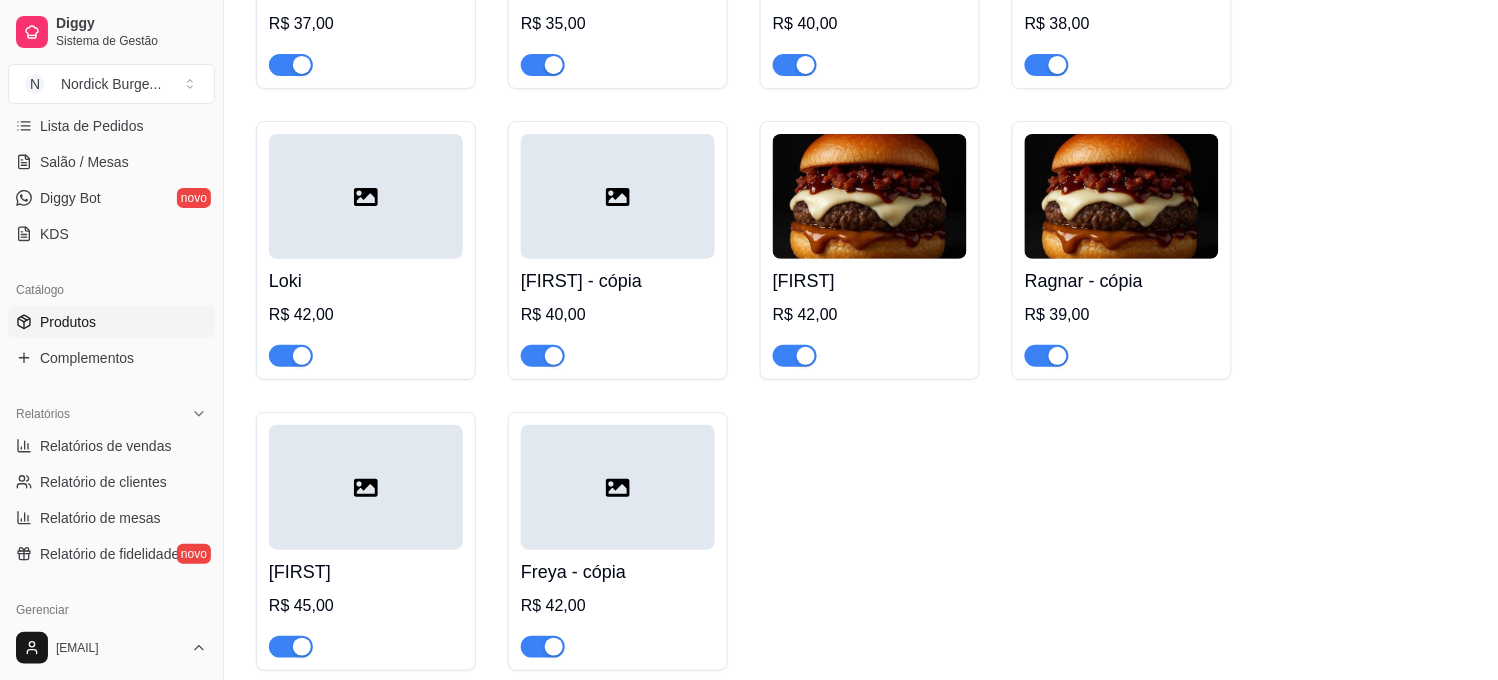 click on "Loki - cópia   R$ 40,00" at bounding box center [618, 313] 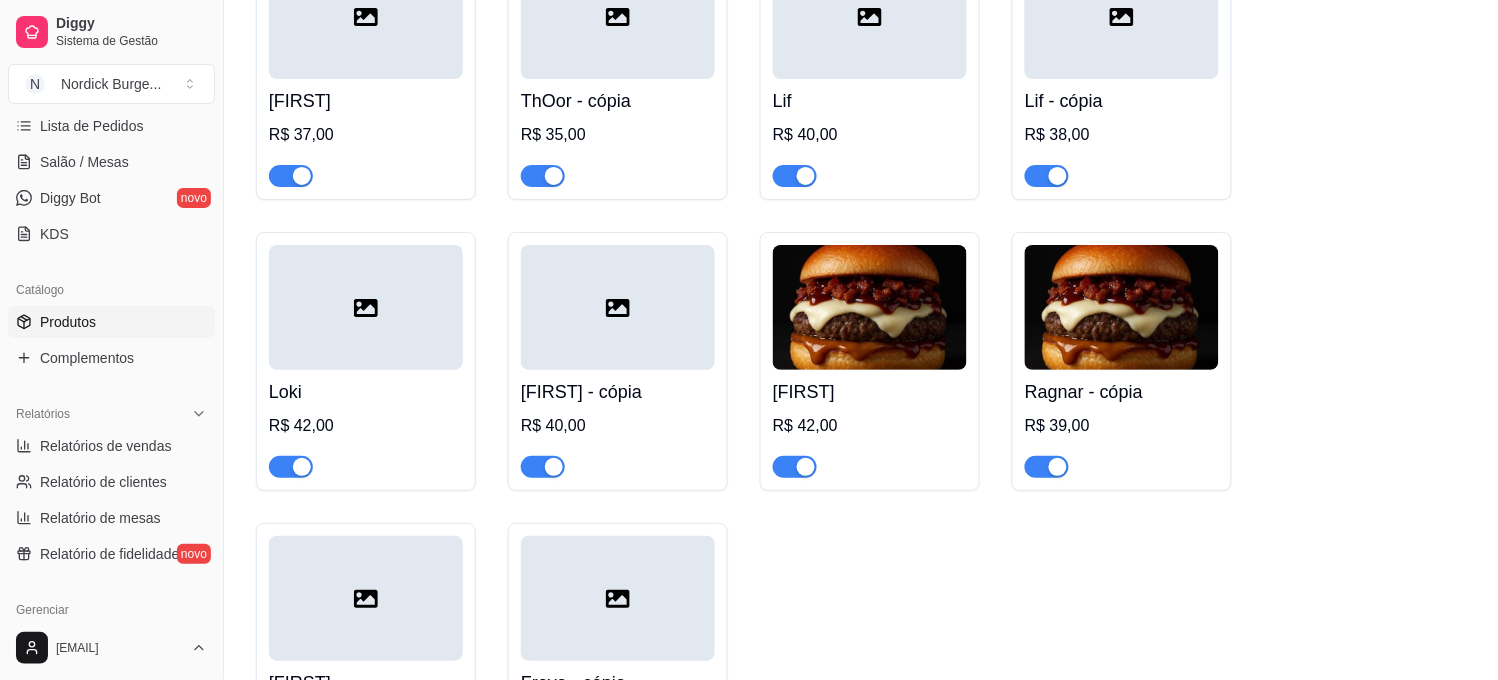click at bounding box center [618, 307] 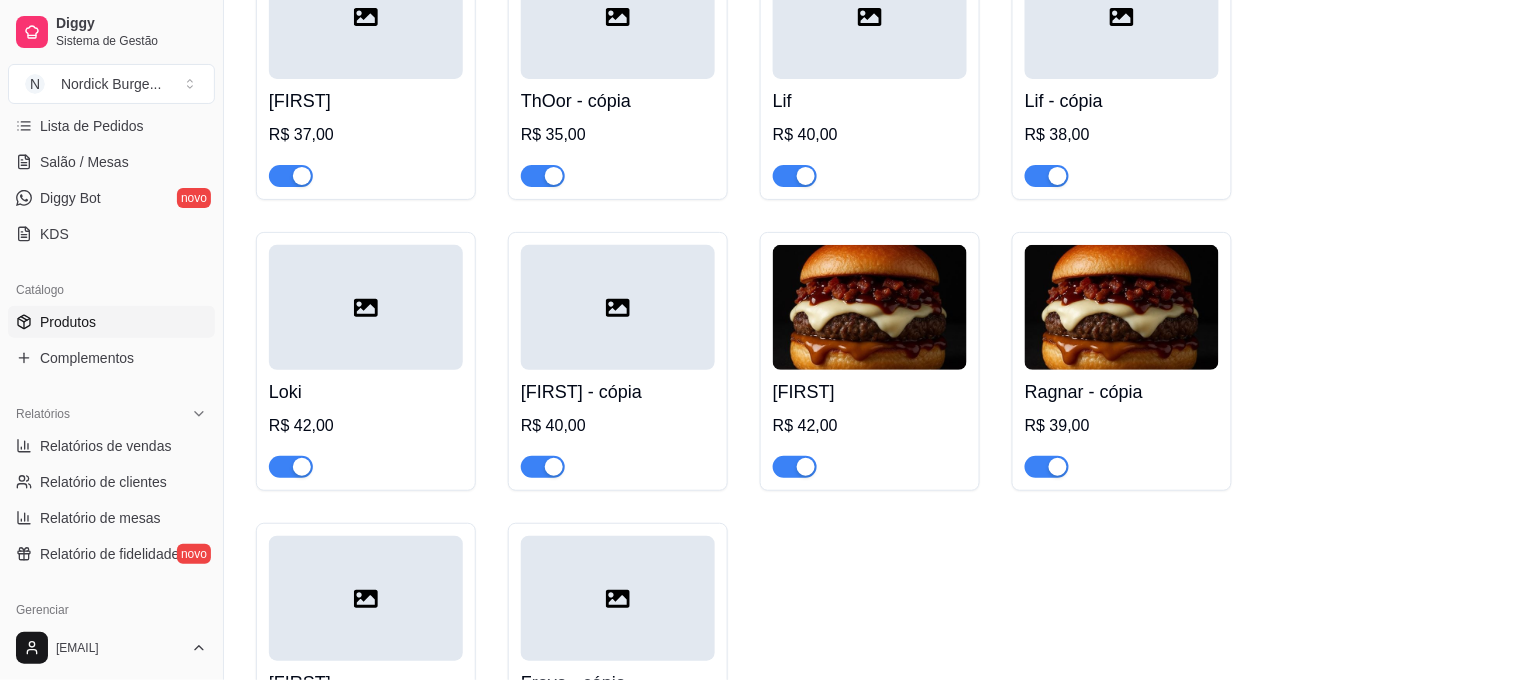 type 